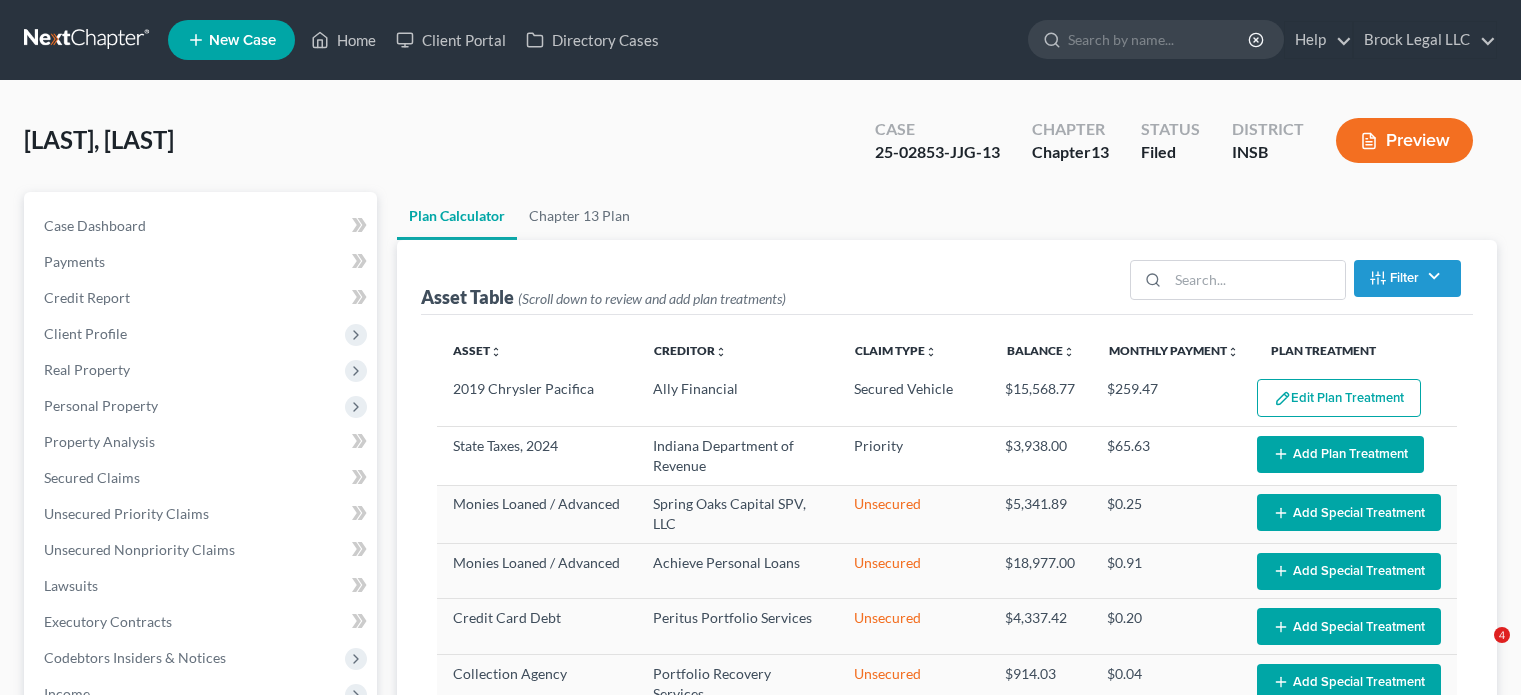 select on "59" 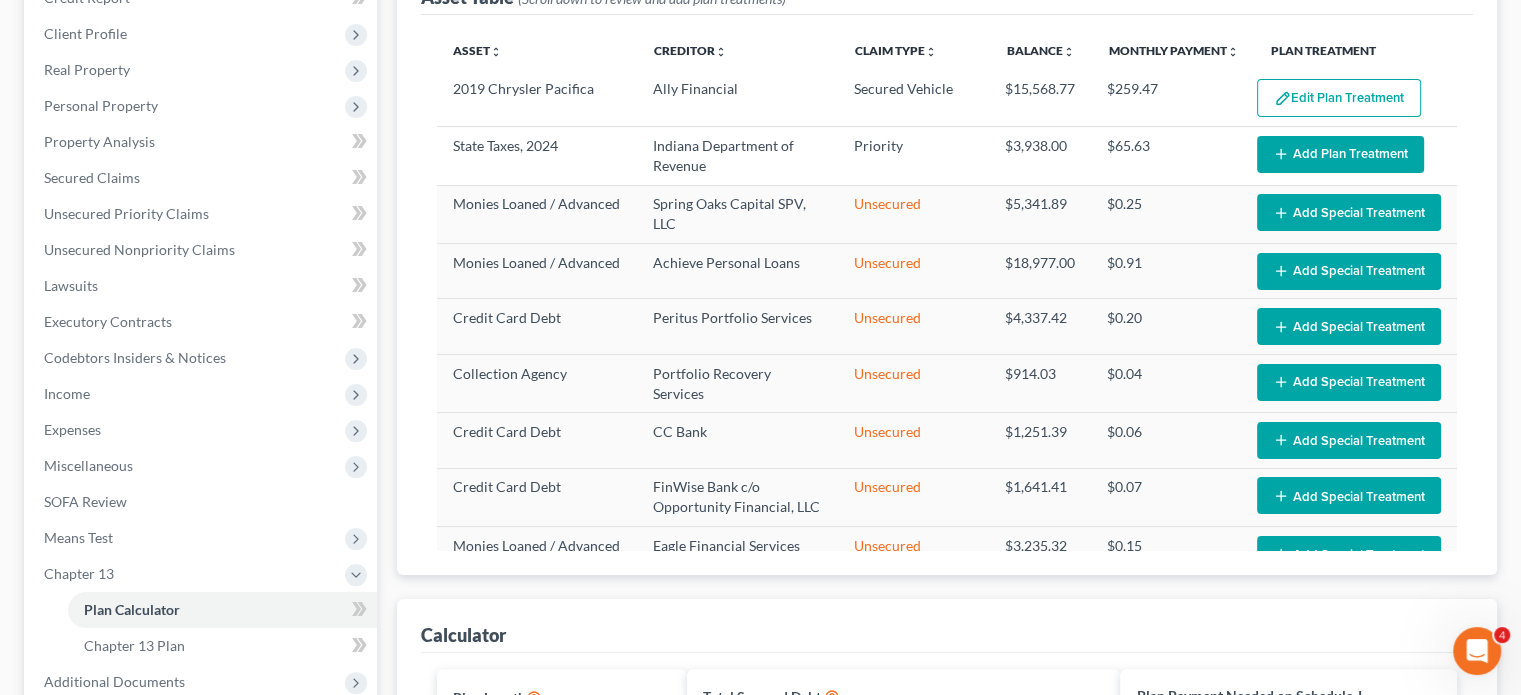 scroll, scrollTop: 0, scrollLeft: 0, axis: both 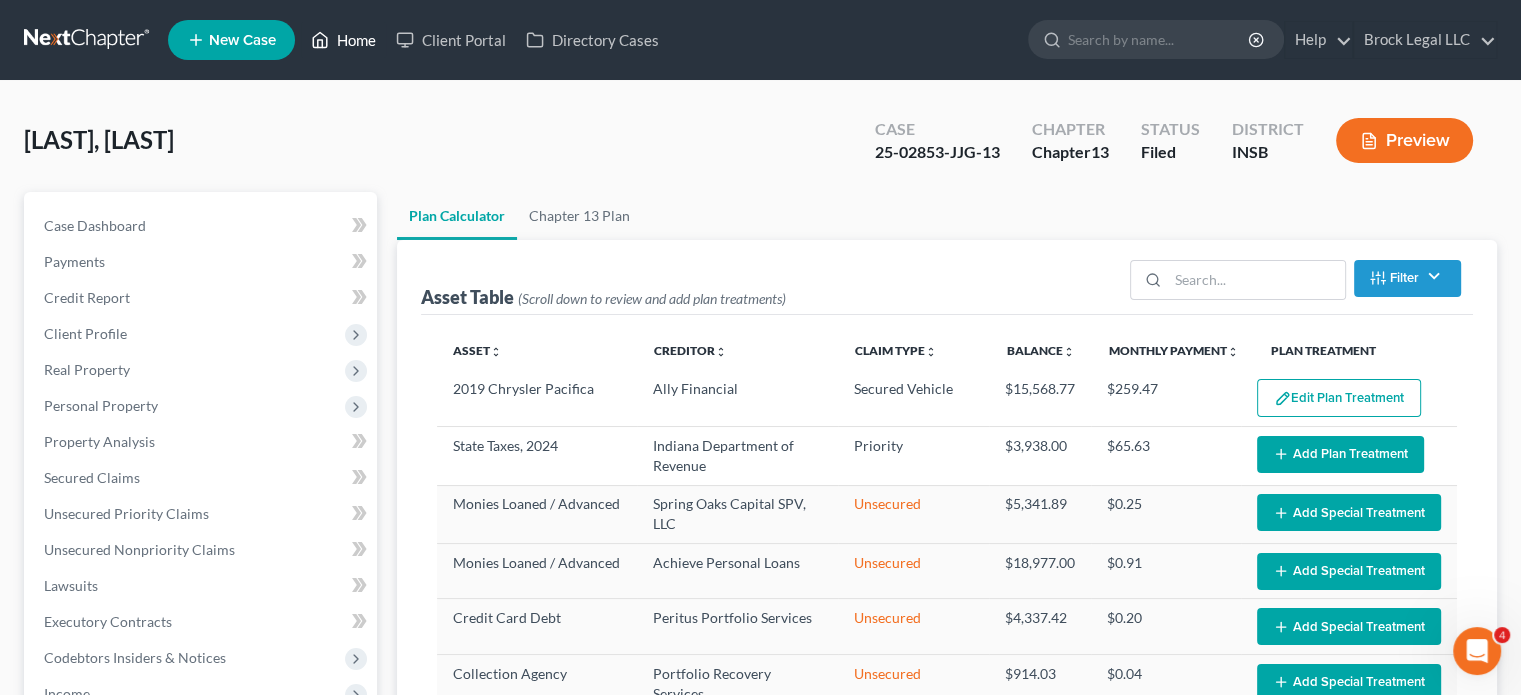 drag, startPoint x: 349, startPoint y: 37, endPoint x: 47, endPoint y: 179, distance: 333.71844 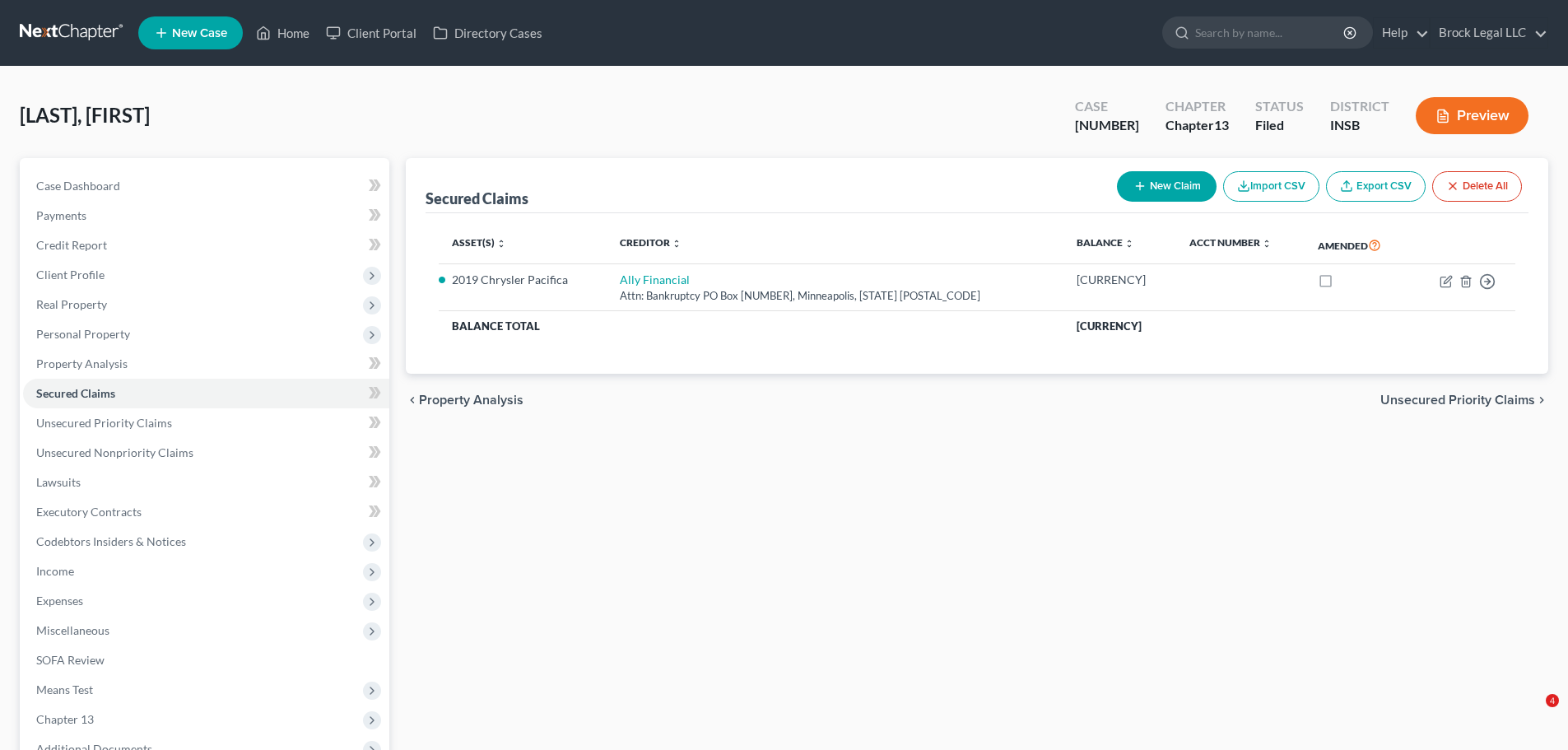 scroll, scrollTop: 0, scrollLeft: 0, axis: both 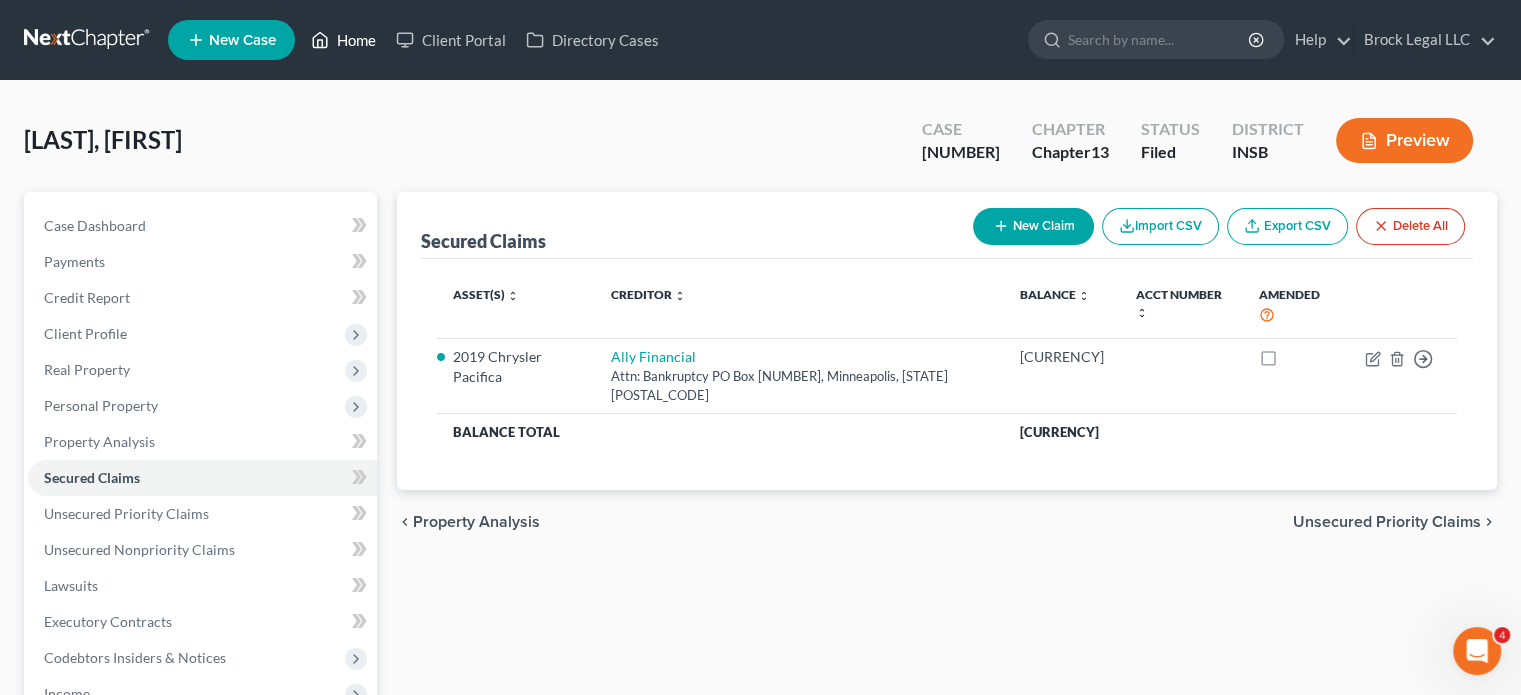 click on "Home" at bounding box center (343, 40) 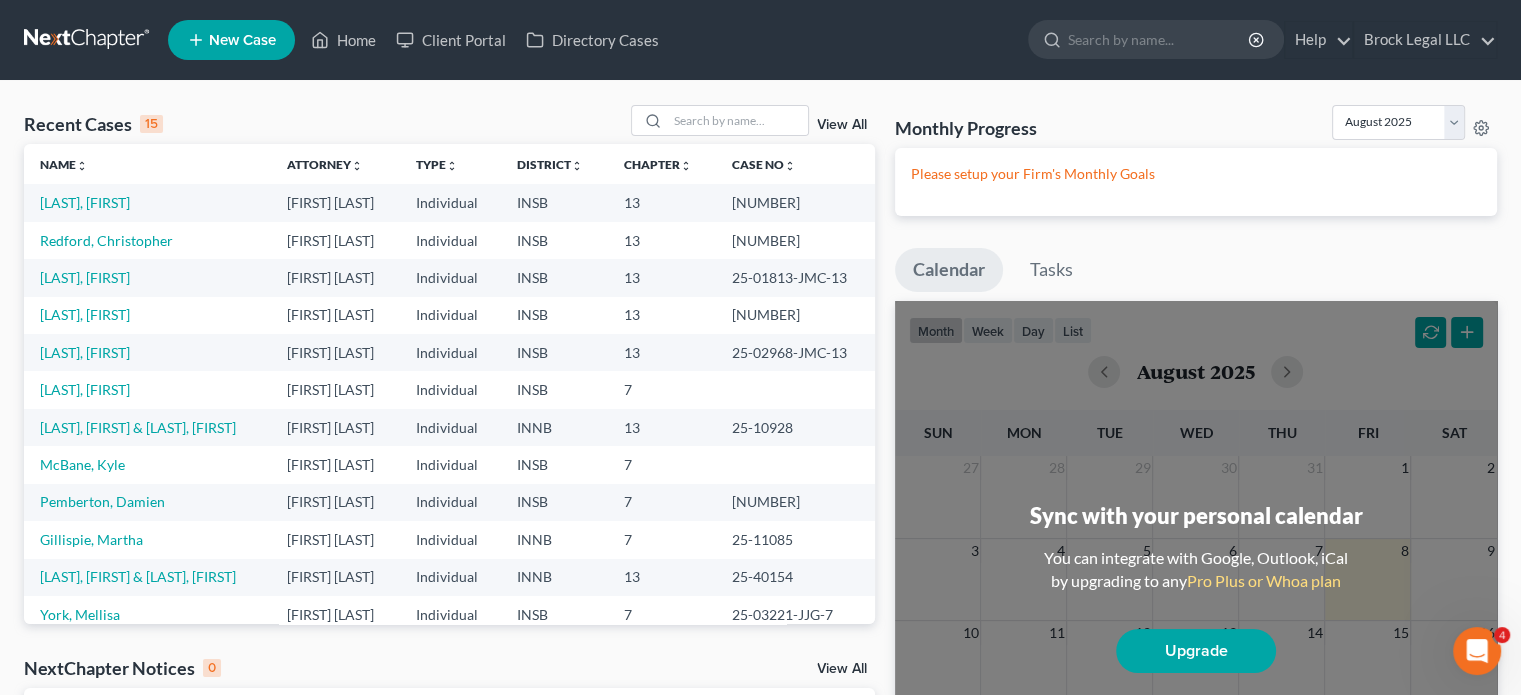 click on "Recent Cases 15         View All
Name
unfold_more
expand_more
expand_less
Attorney
unfold_more
expand_more
expand_less
Type
unfold_more
expand_more
expand_less
District
unfold_more
expand_more
expand_less
Chapter
unfold_more
expand_more
expand_less
Case No
unfold_more
expand_more
expand_less
Prefix
unfold_more
expand_more
expand_less
[LAST], [FIRST] Shawn Brock Individual INSB 13 [NUMBER] Redford, [FIRST] Shawn Brock Individual INSB 13 [NUMBER] [LAST], [FIRST] Shawn Brock Individual INSB 13 [NUMBER] [LAST], [FIRST] Shawn Brock Individual INSB 13 [NUMBER] [LAST], [FIRST] Shawn Brock Individual INSB 13 [NUMBER] [LAST], [FIRST] Shawn Brock Individual INSB 7 [LAST], [FIRST] & [LAST], [FIRST] Shawn Brock Individual INNB 13 [NUMBER] McBane, [FIRST] Shawn Brock Individual INSB 7 Pemberton, [FIRST] Shawn Brock Individual INSB 7 [NUMBER] Gillispie, [FIRST] INNB" at bounding box center [760, 544] 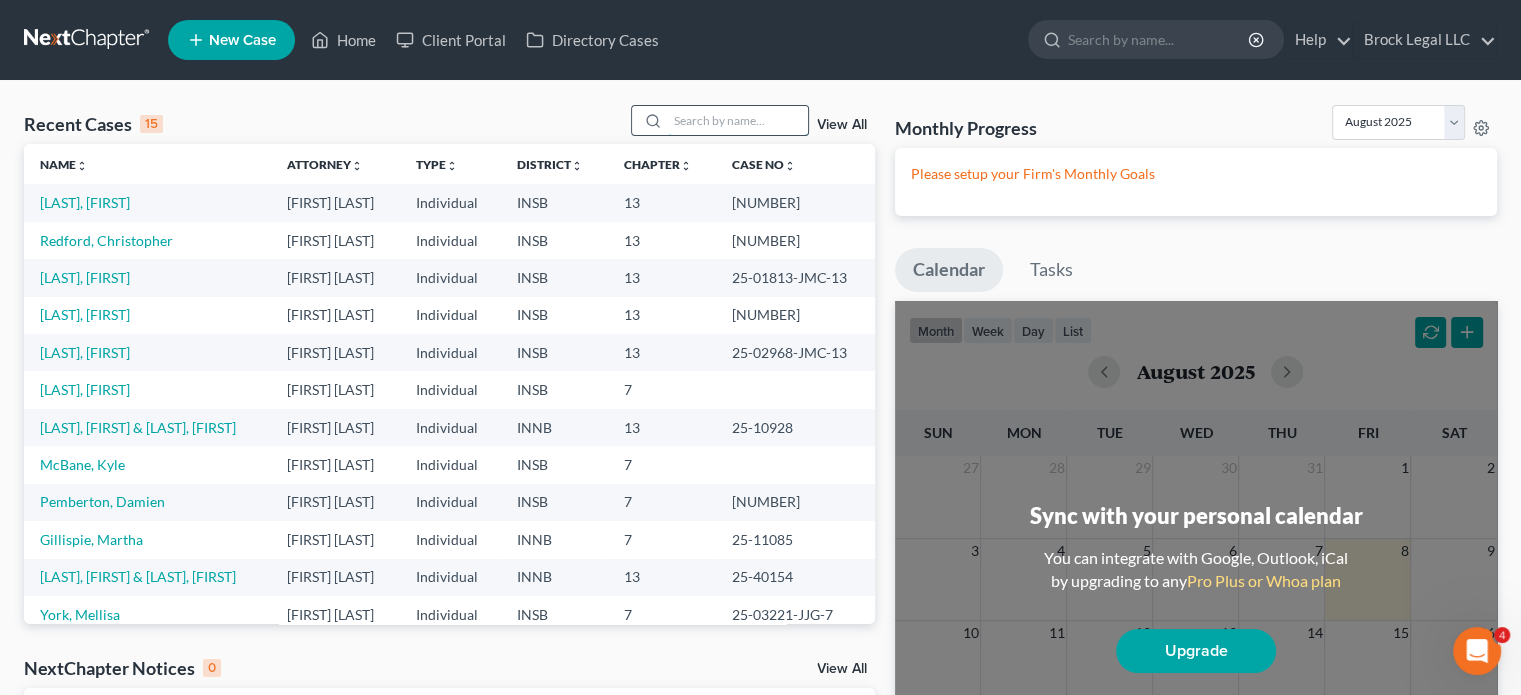 click at bounding box center [738, 120] 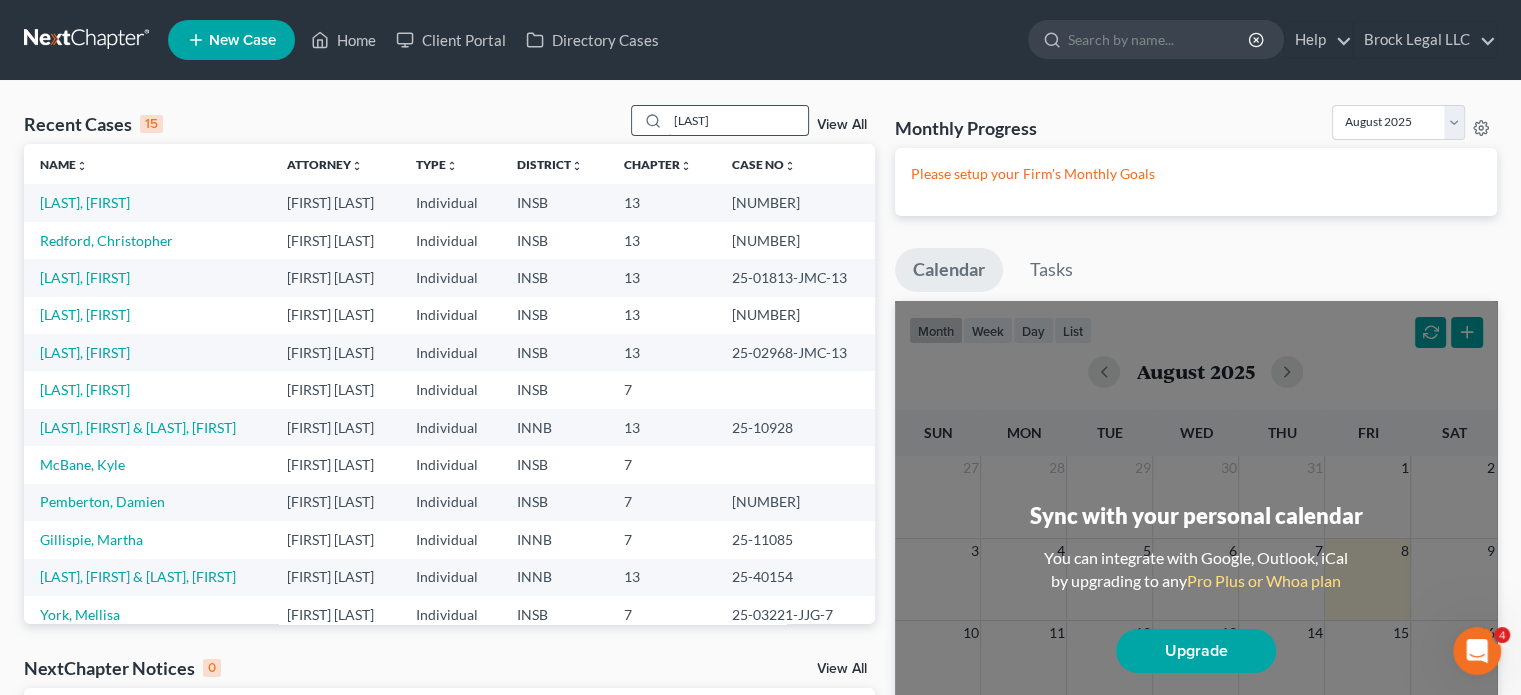 type on "[LAST]" 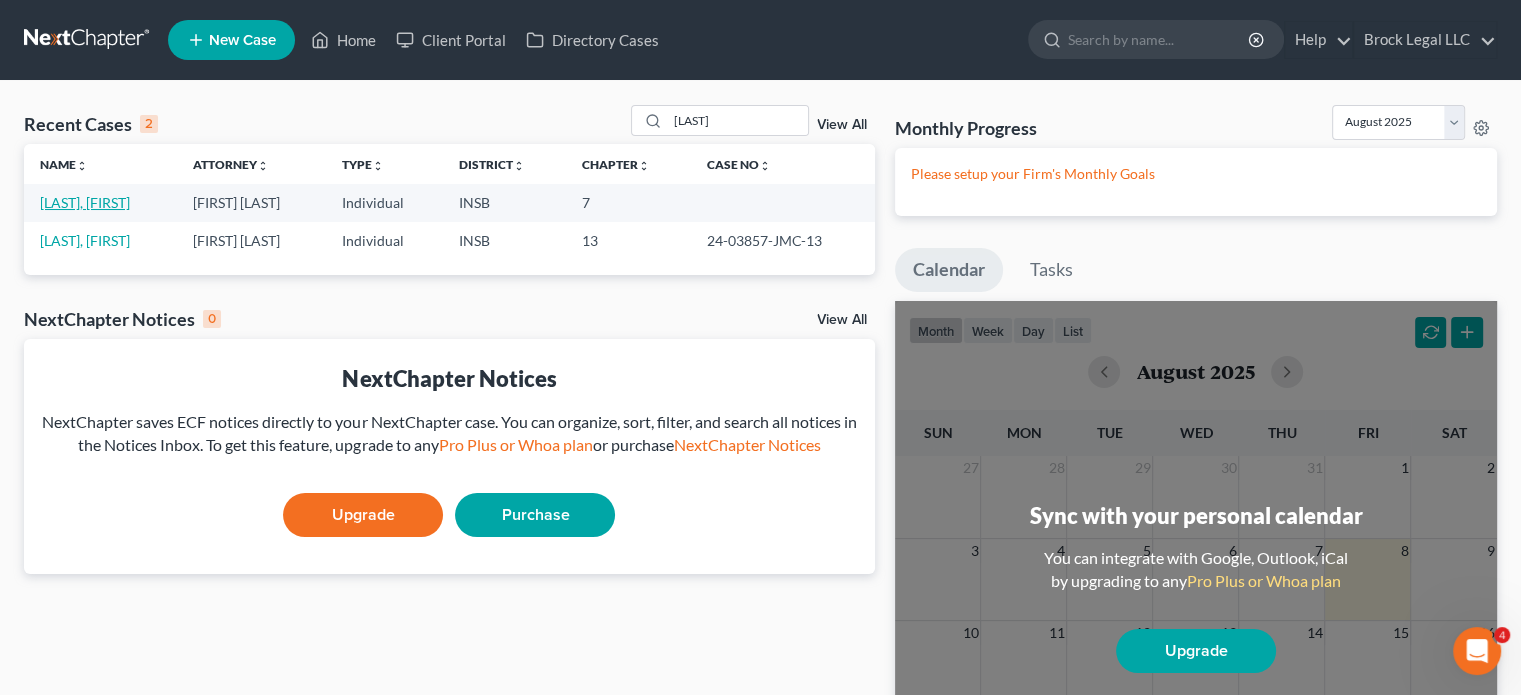 click on "[LAST], [FIRST]" at bounding box center (85, 202) 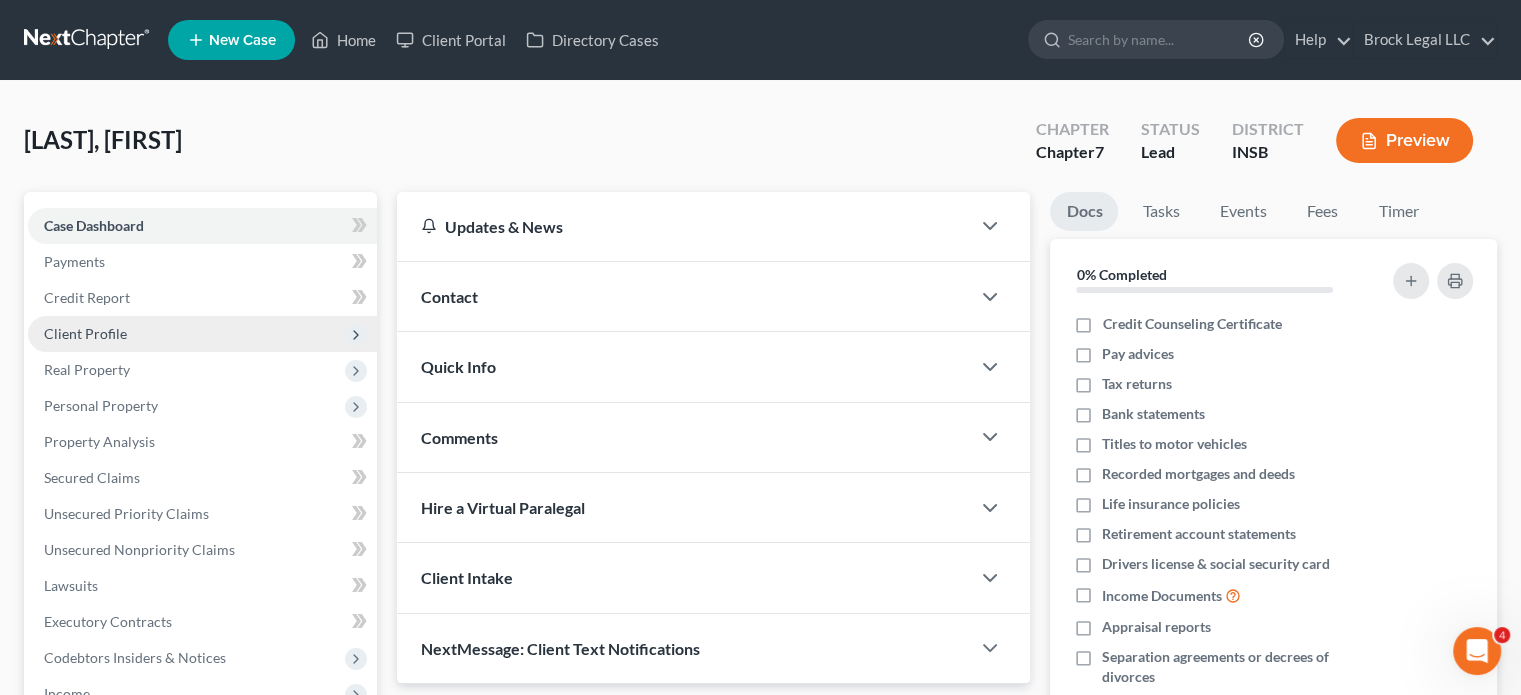 click on "Client Profile" at bounding box center [85, 333] 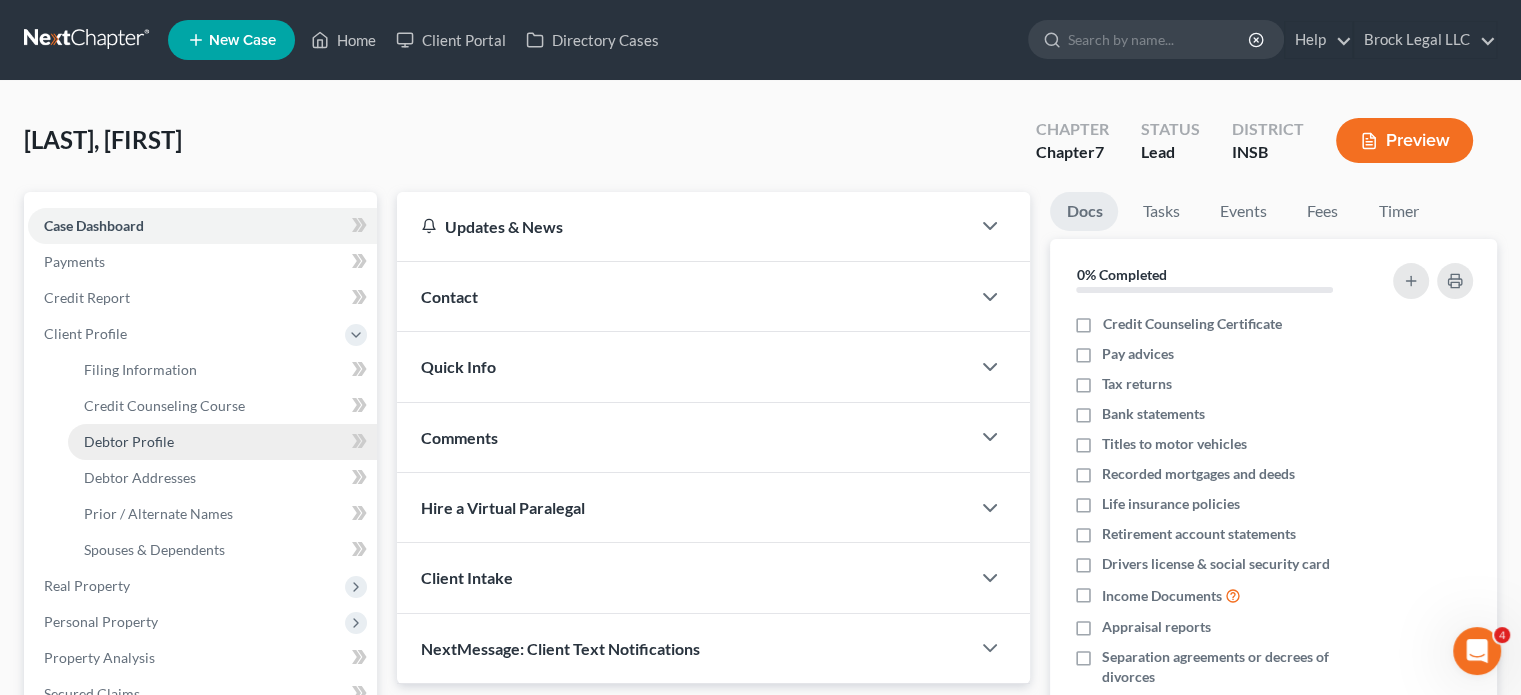 click on "Debtor Profile" at bounding box center [222, 442] 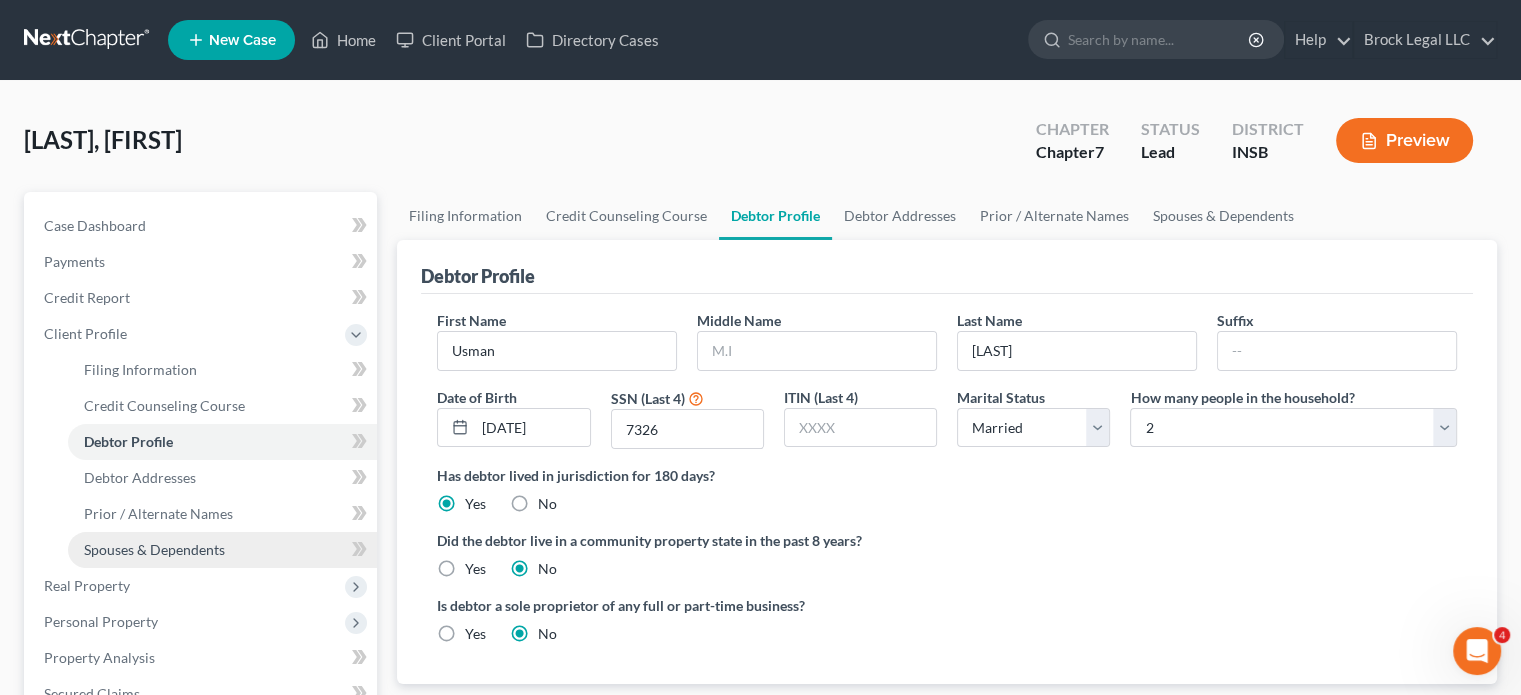click on "Spouses & Dependents" at bounding box center [154, 549] 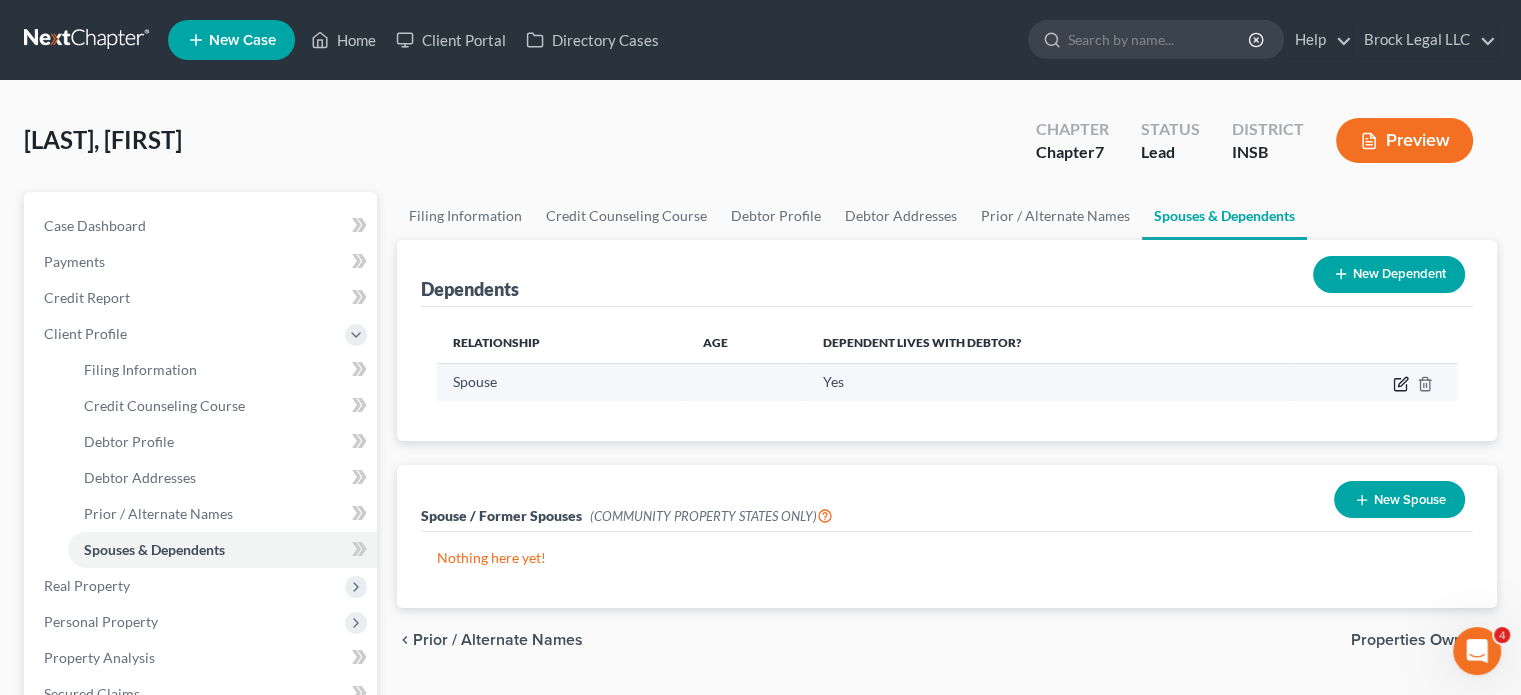 click 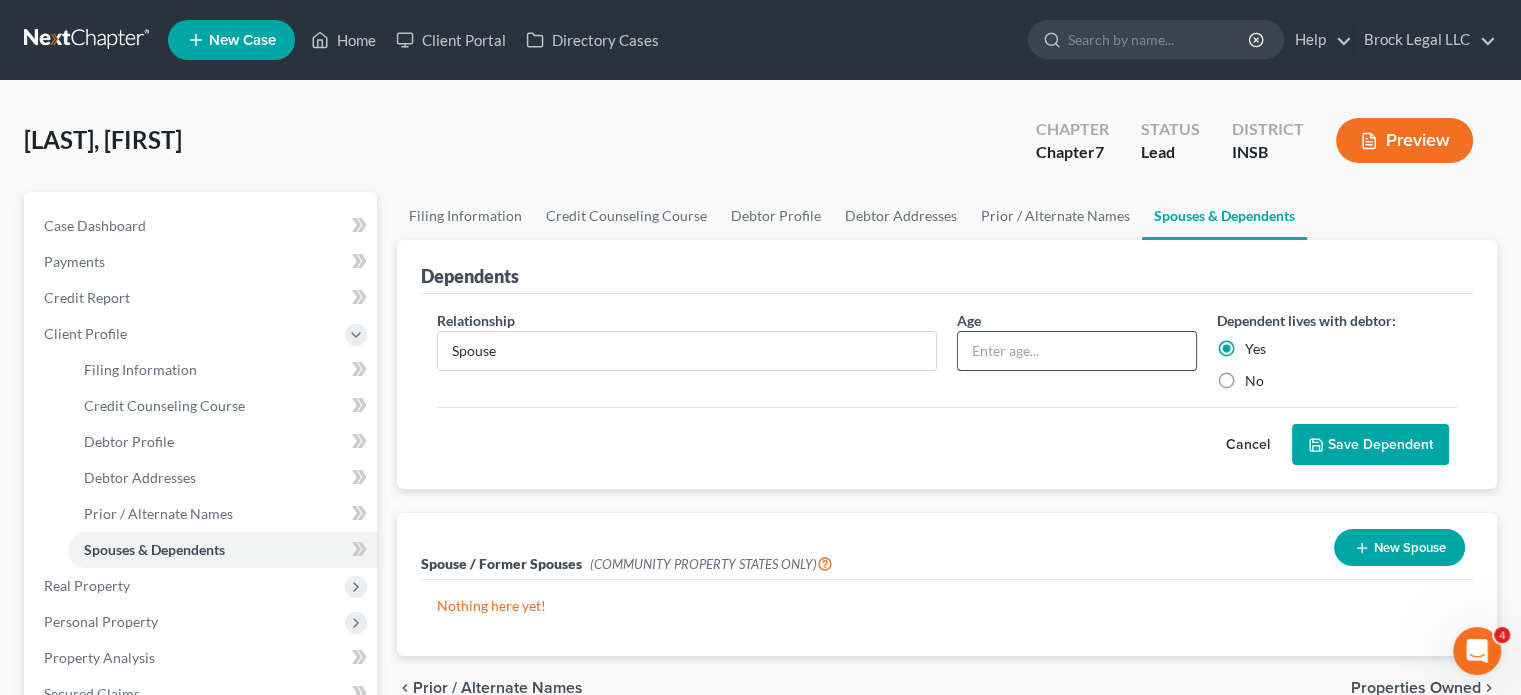 click at bounding box center (1077, 351) 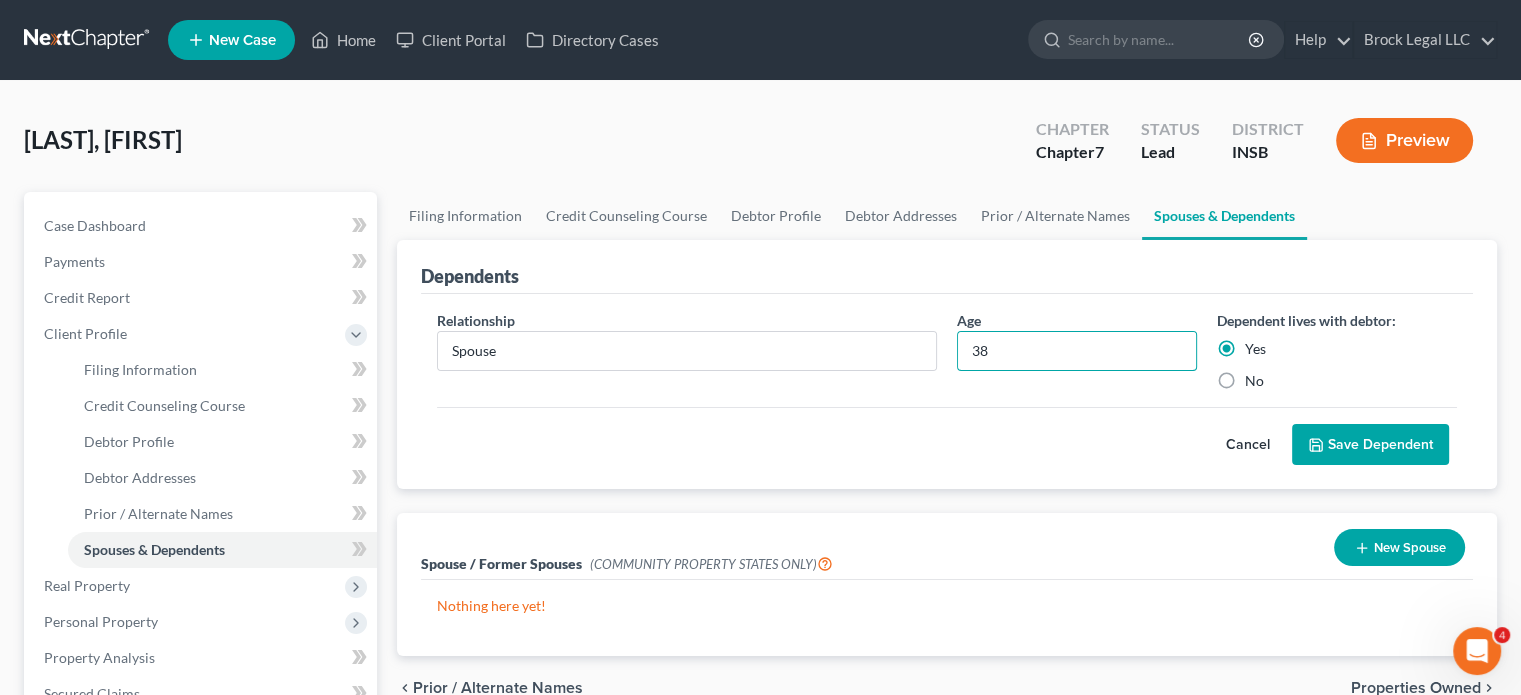 type on "38" 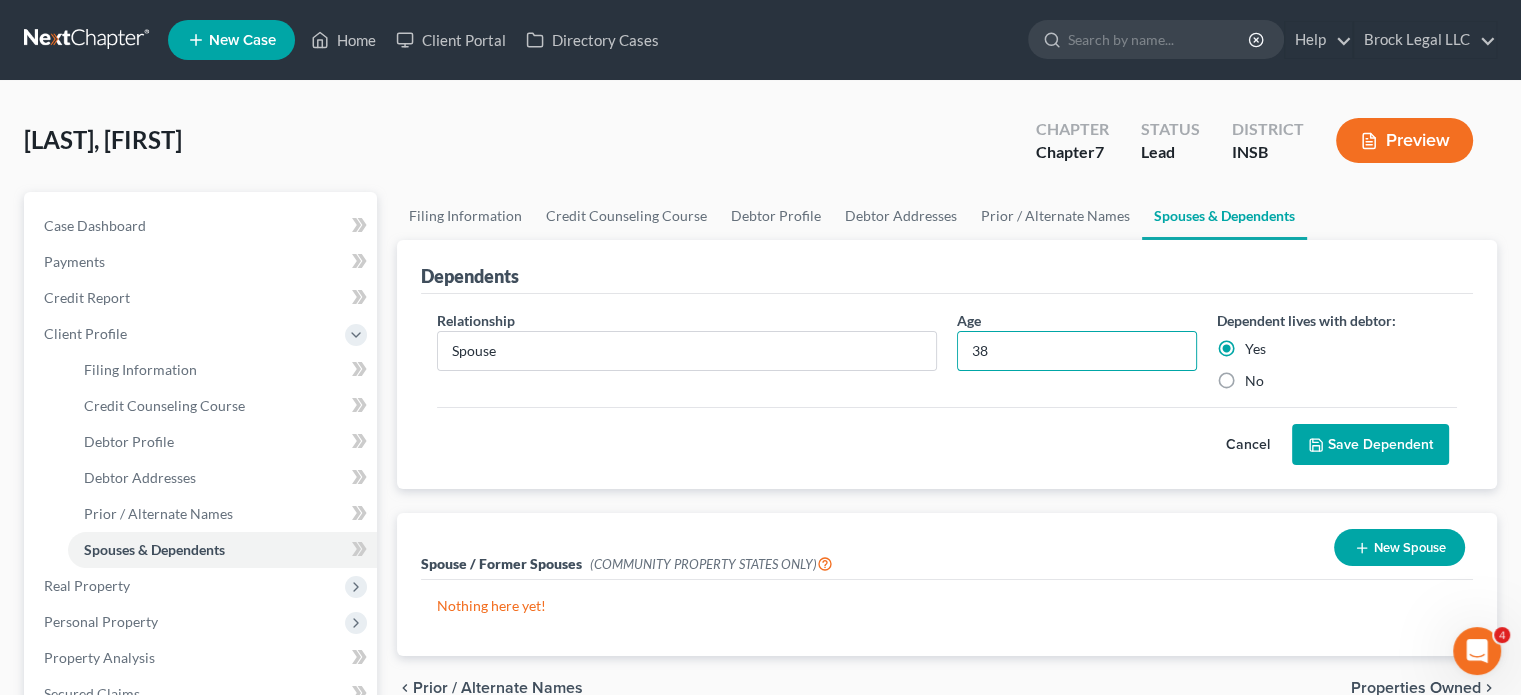 click on "Save Dependent" at bounding box center (1370, 445) 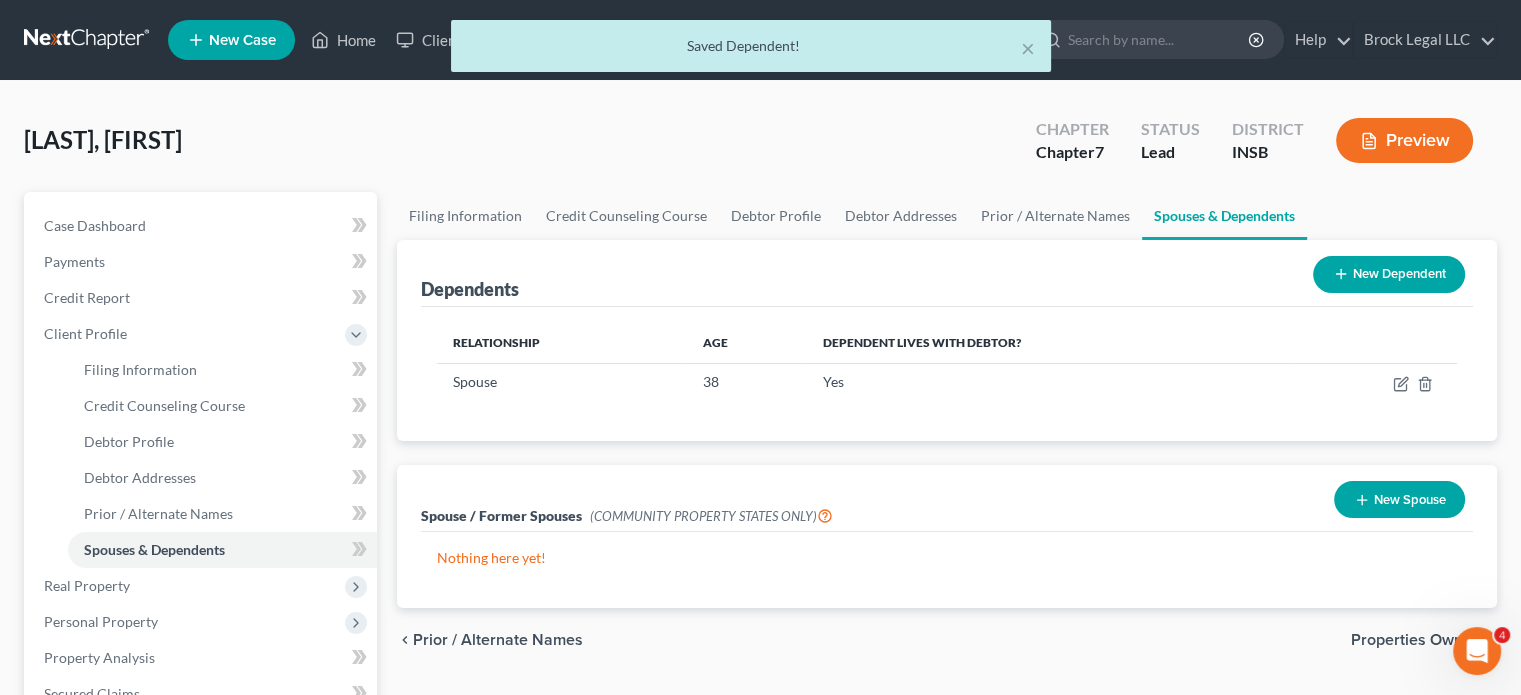 click on "New Dependent" at bounding box center (1389, 274) 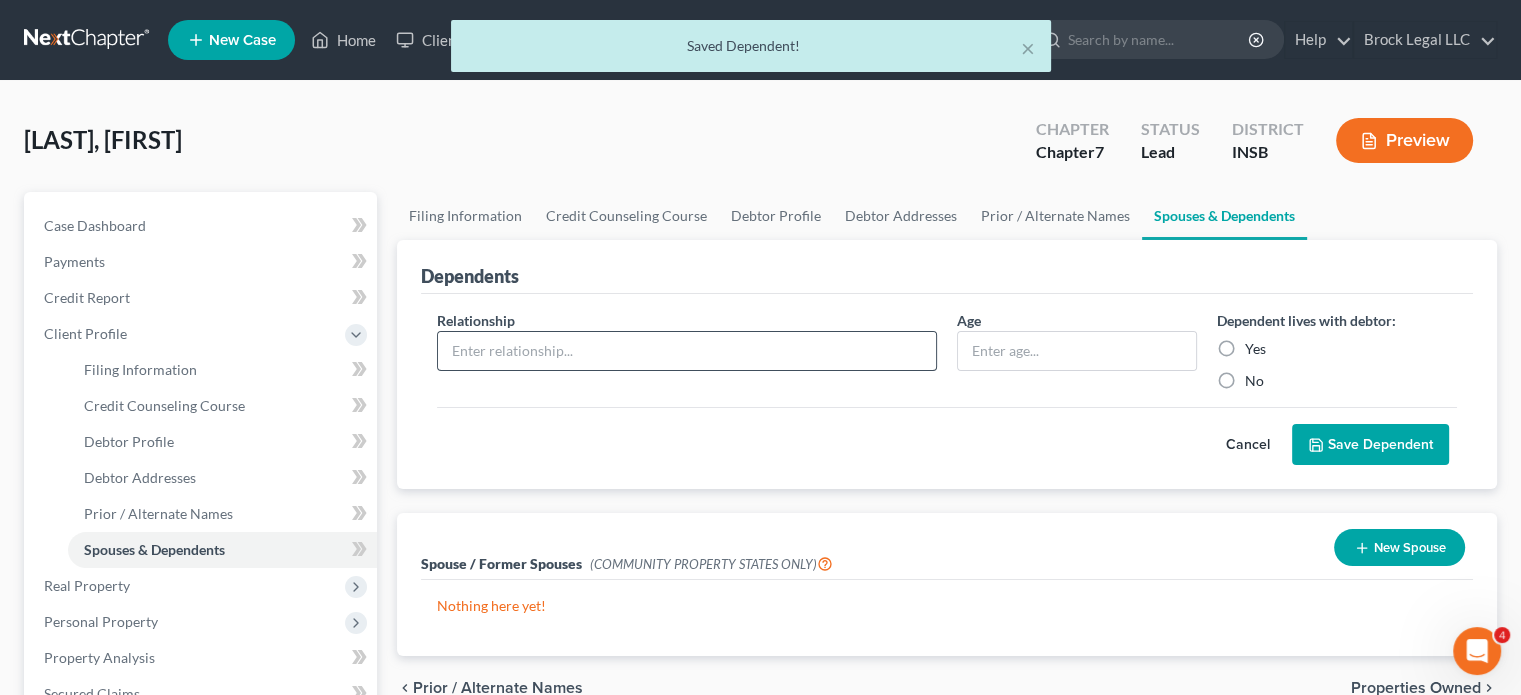 drag, startPoint x: 798, startPoint y: 315, endPoint x: 737, endPoint y: 349, distance: 69.83552 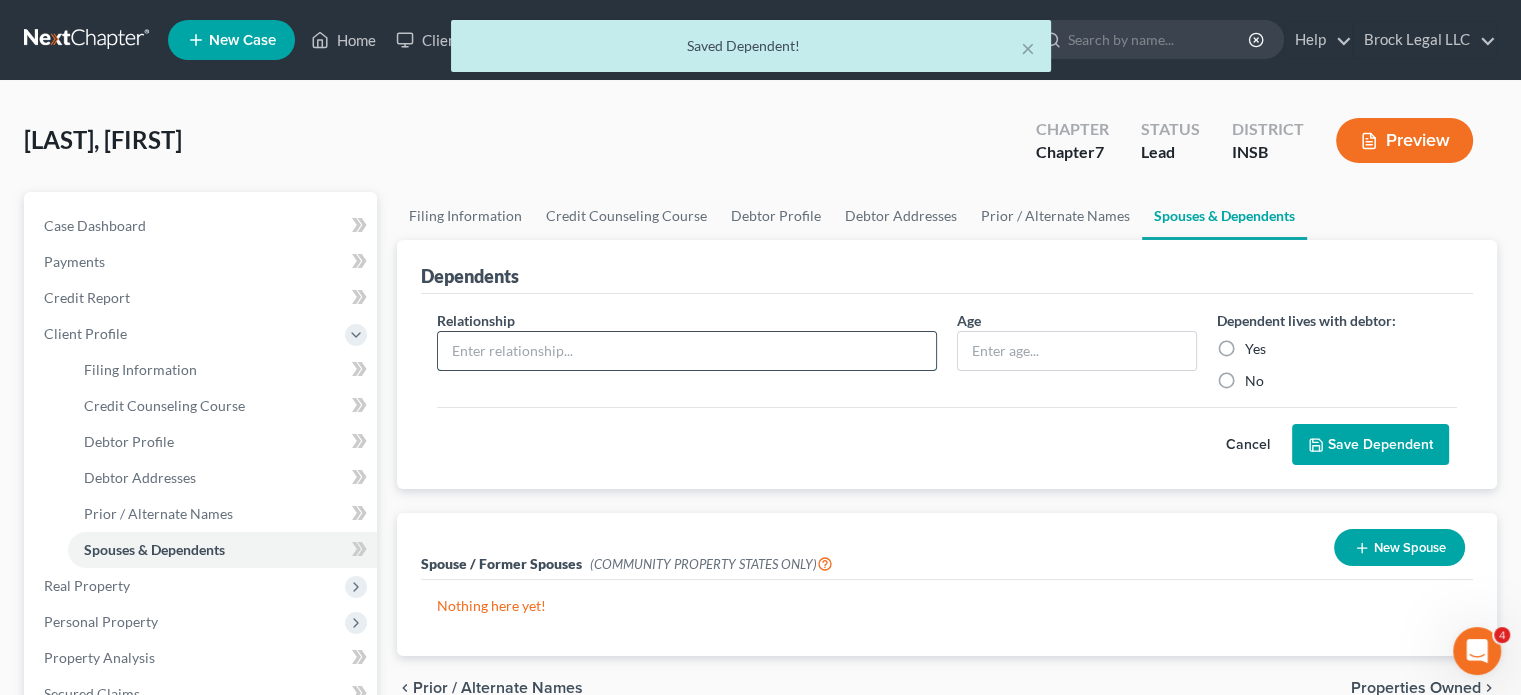 click at bounding box center (687, 351) 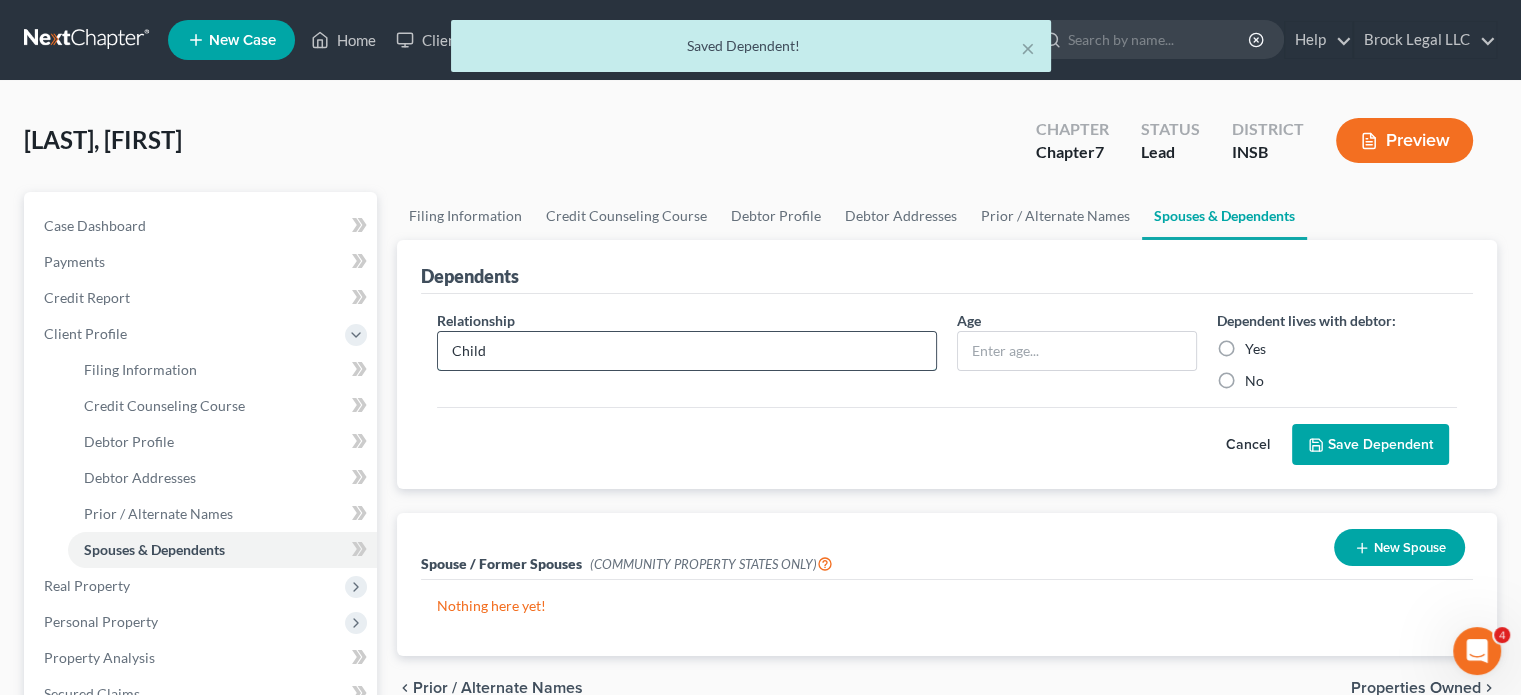 type on "Child" 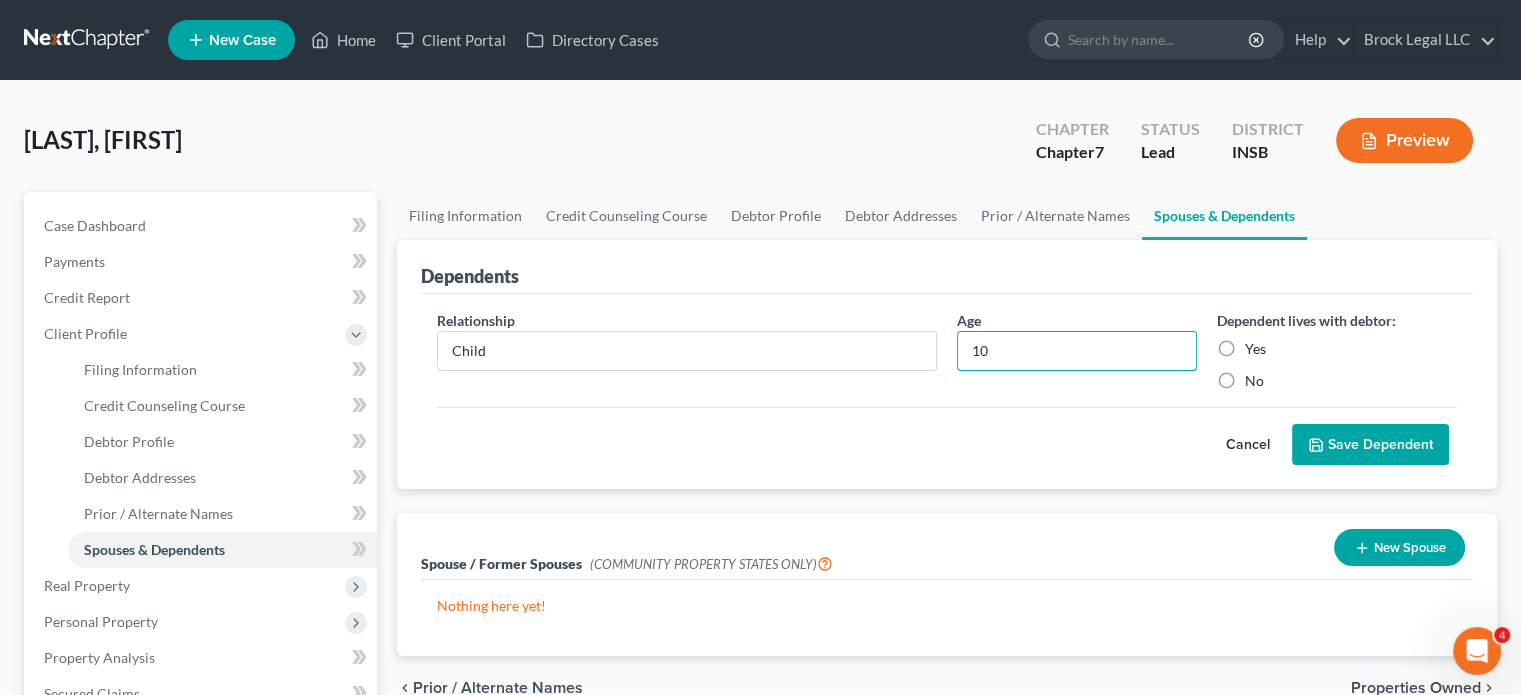type on "10" 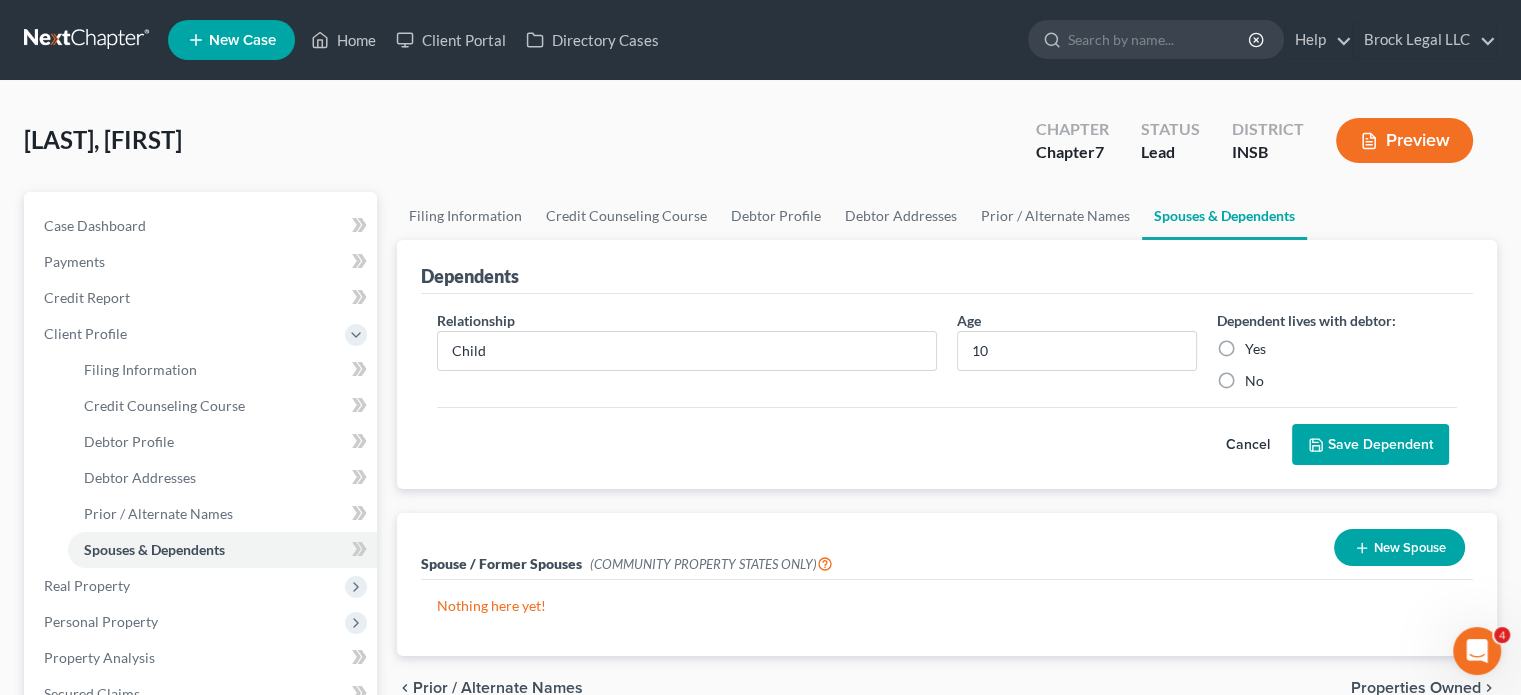 click on "Yes" at bounding box center [1255, 349] 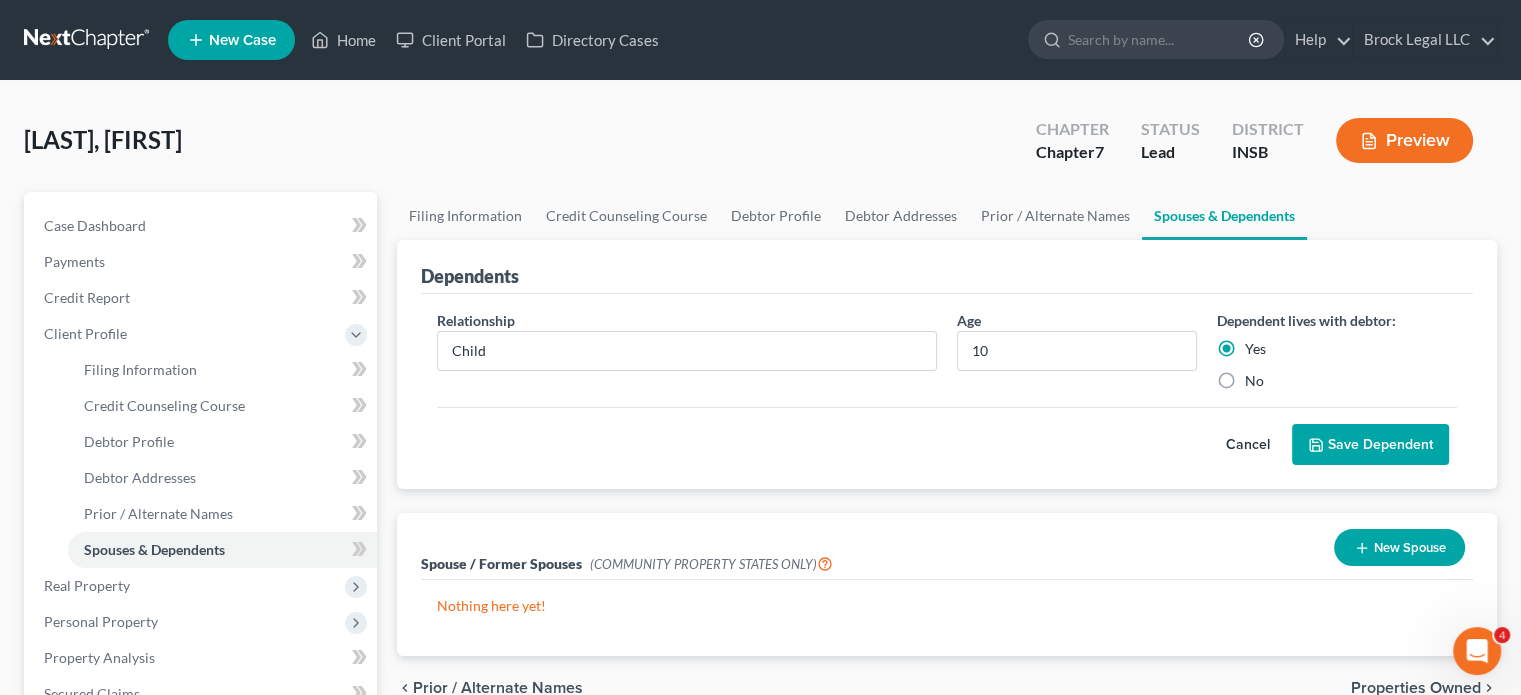 click on "Save Dependent" at bounding box center (1370, 445) 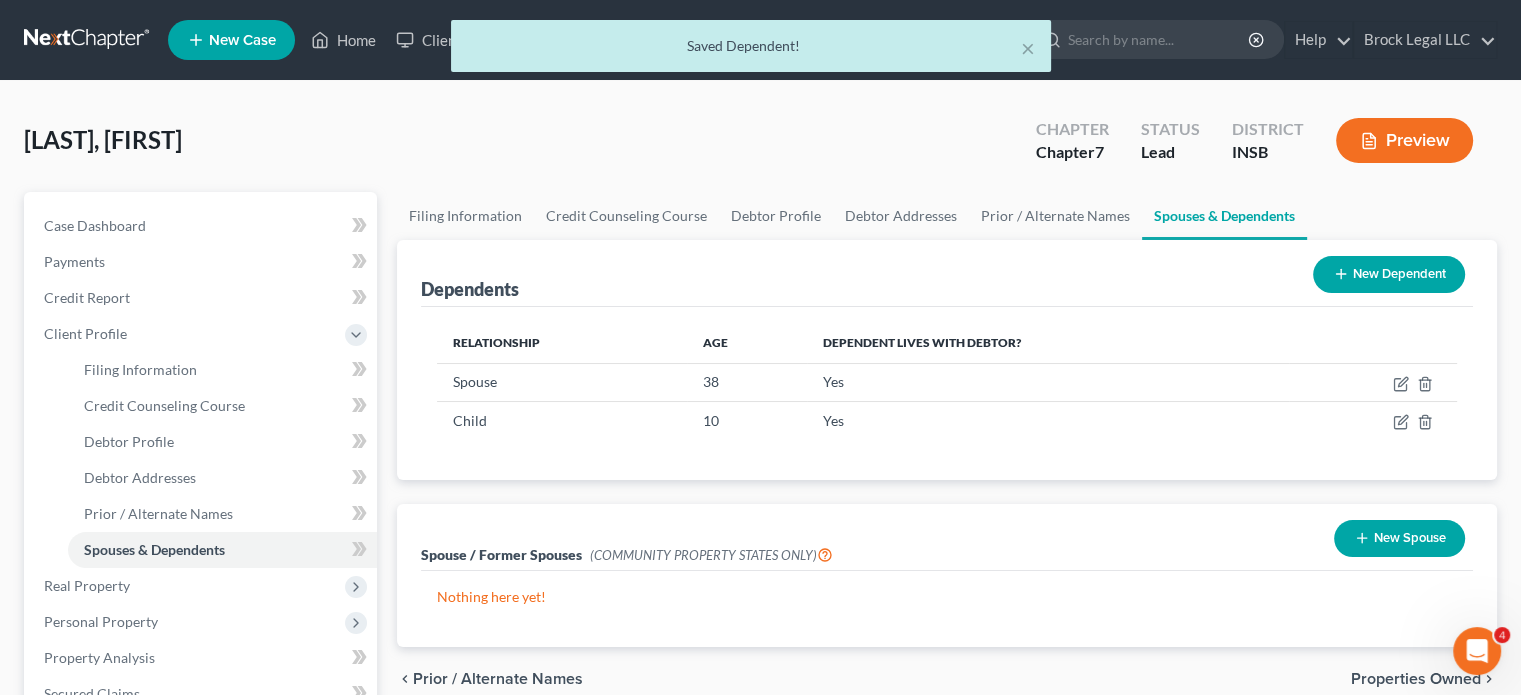 click on "New Dependent" at bounding box center [1389, 274] 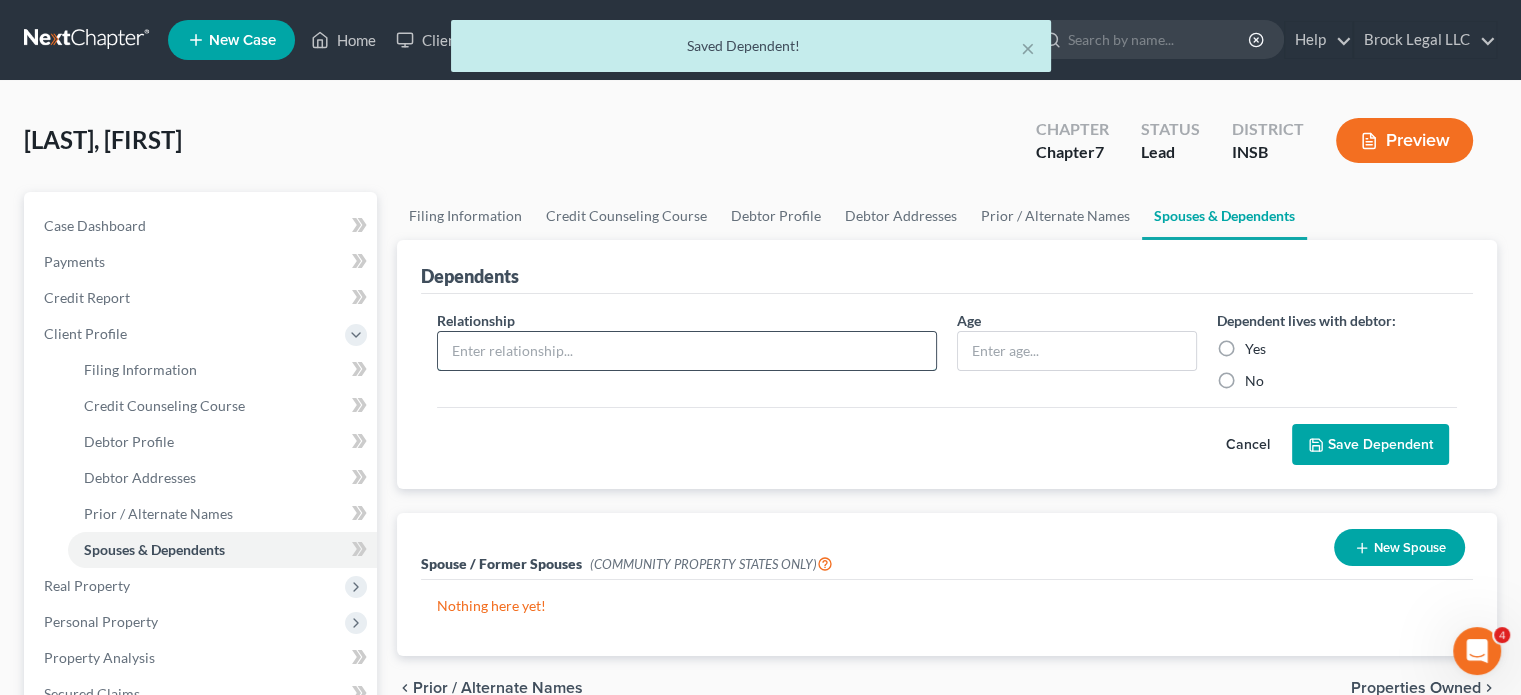 drag, startPoint x: 577, startPoint y: 364, endPoint x: 579, endPoint y: 354, distance: 10.198039 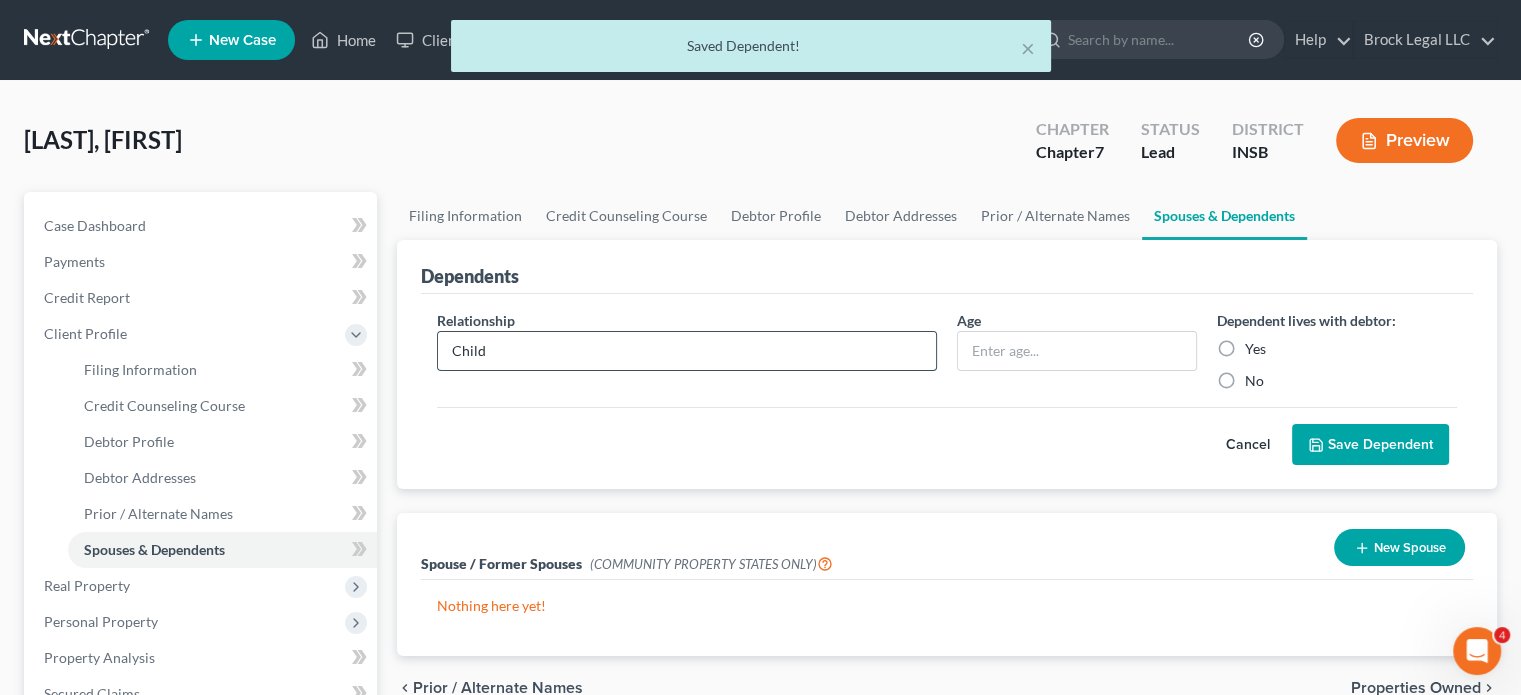 type on "Child" 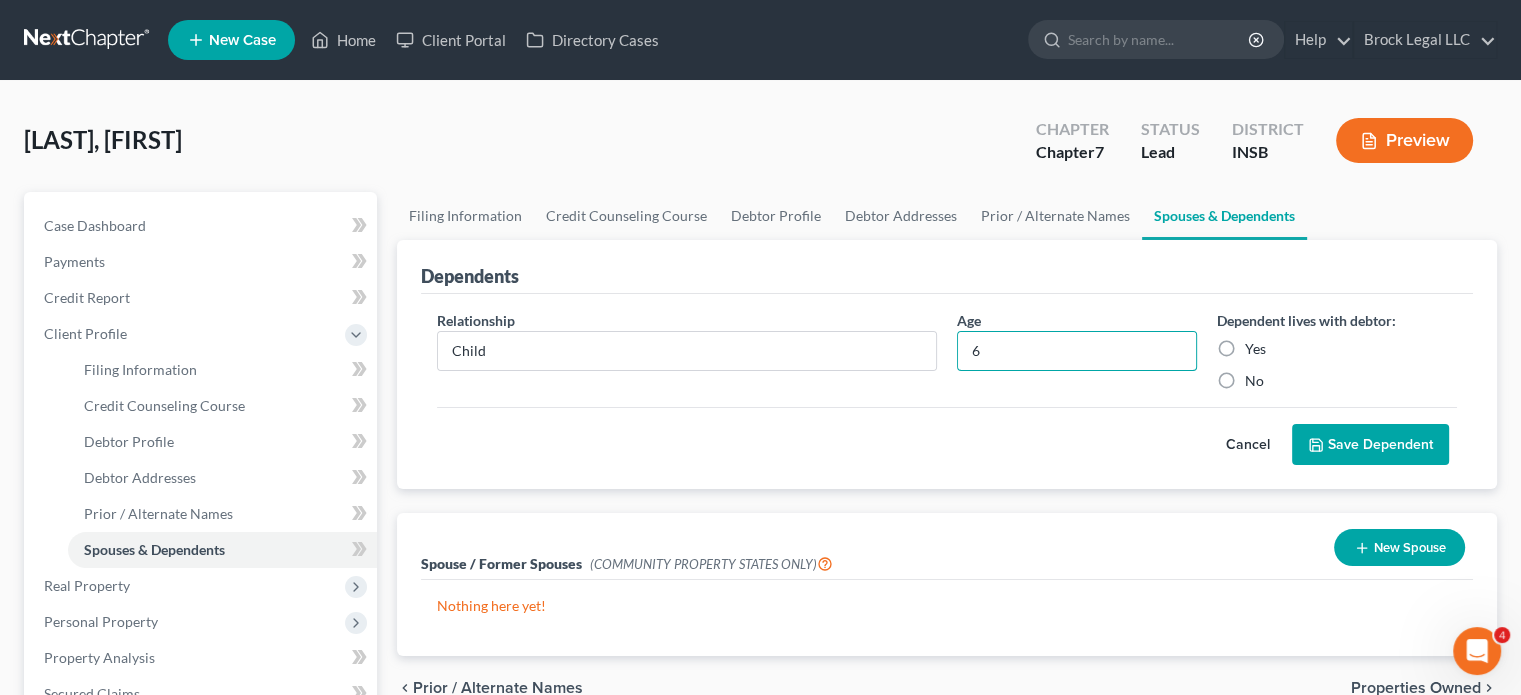 type on "6" 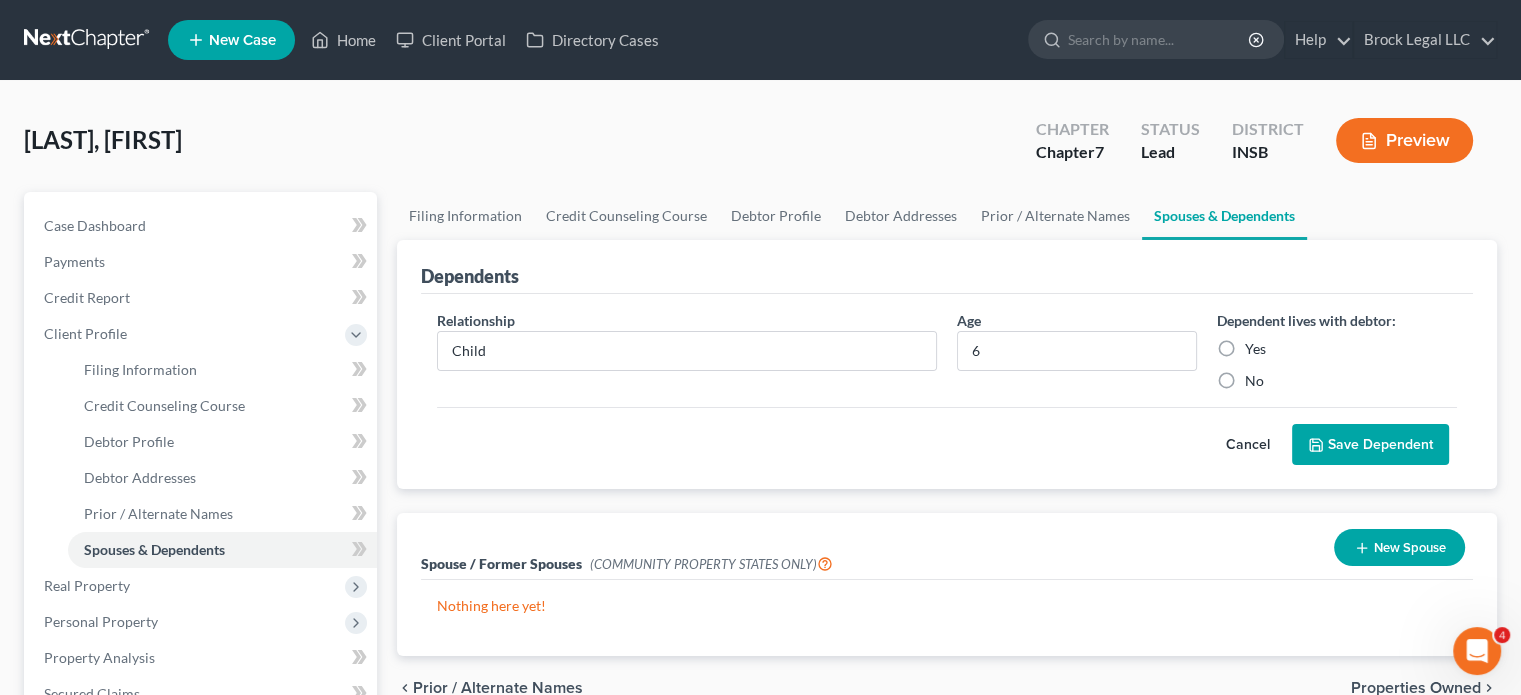 click on "Yes" at bounding box center (1255, 349) 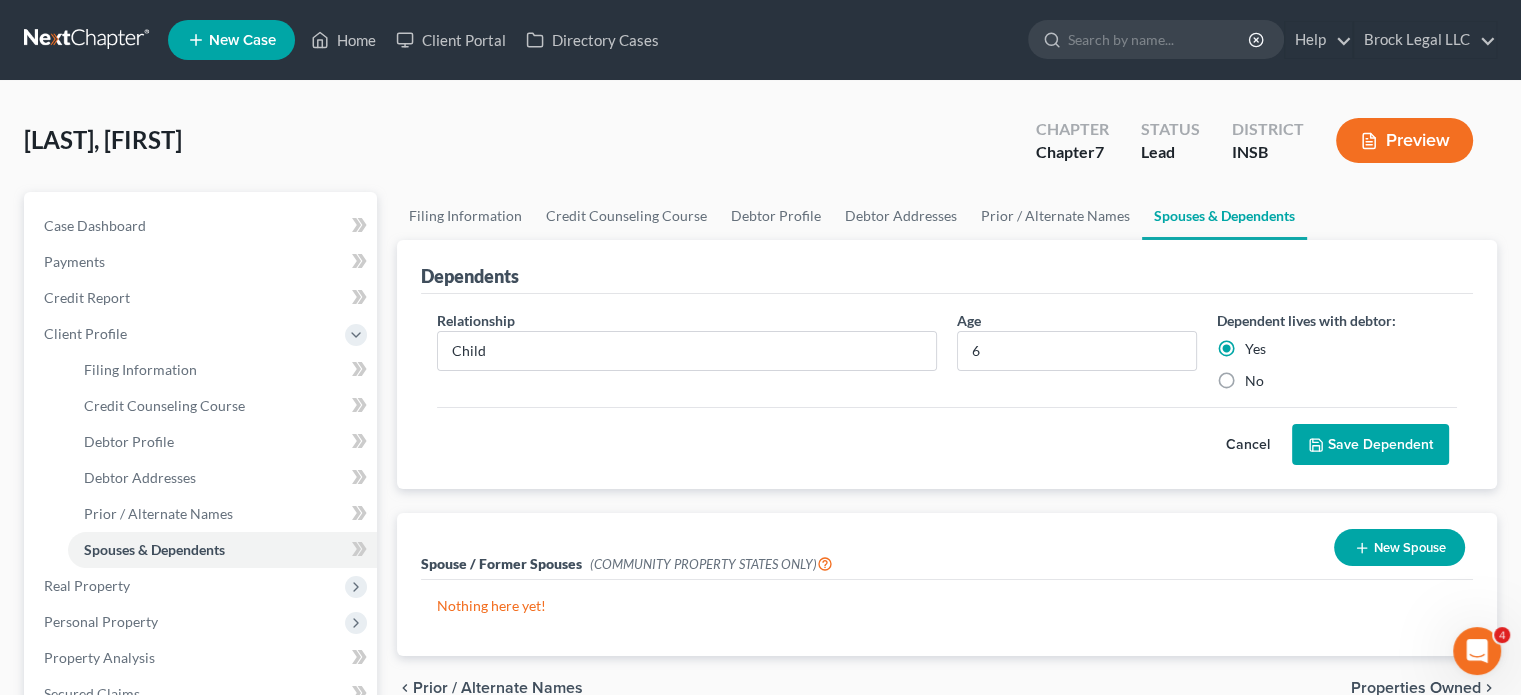 click on "Save Dependent" at bounding box center [1370, 445] 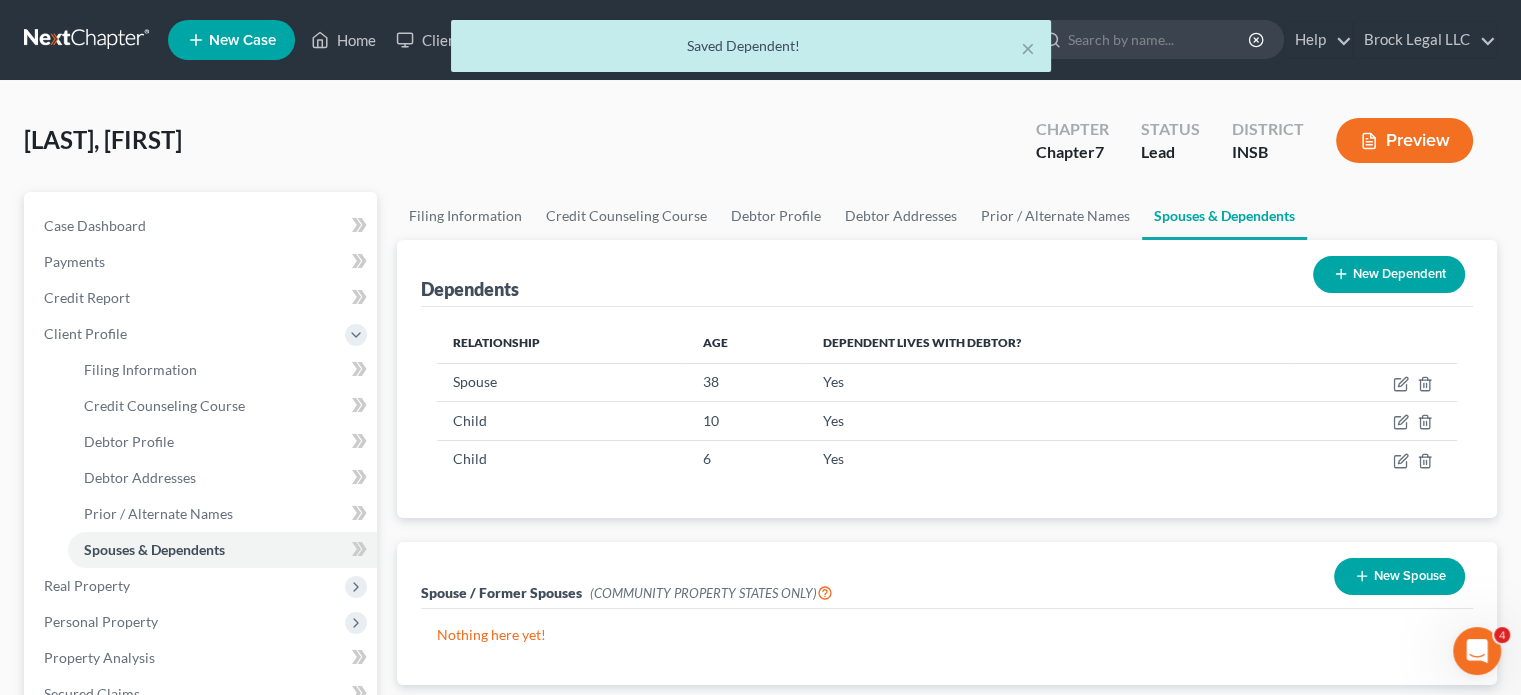 click on "New Dependent" at bounding box center [1389, 274] 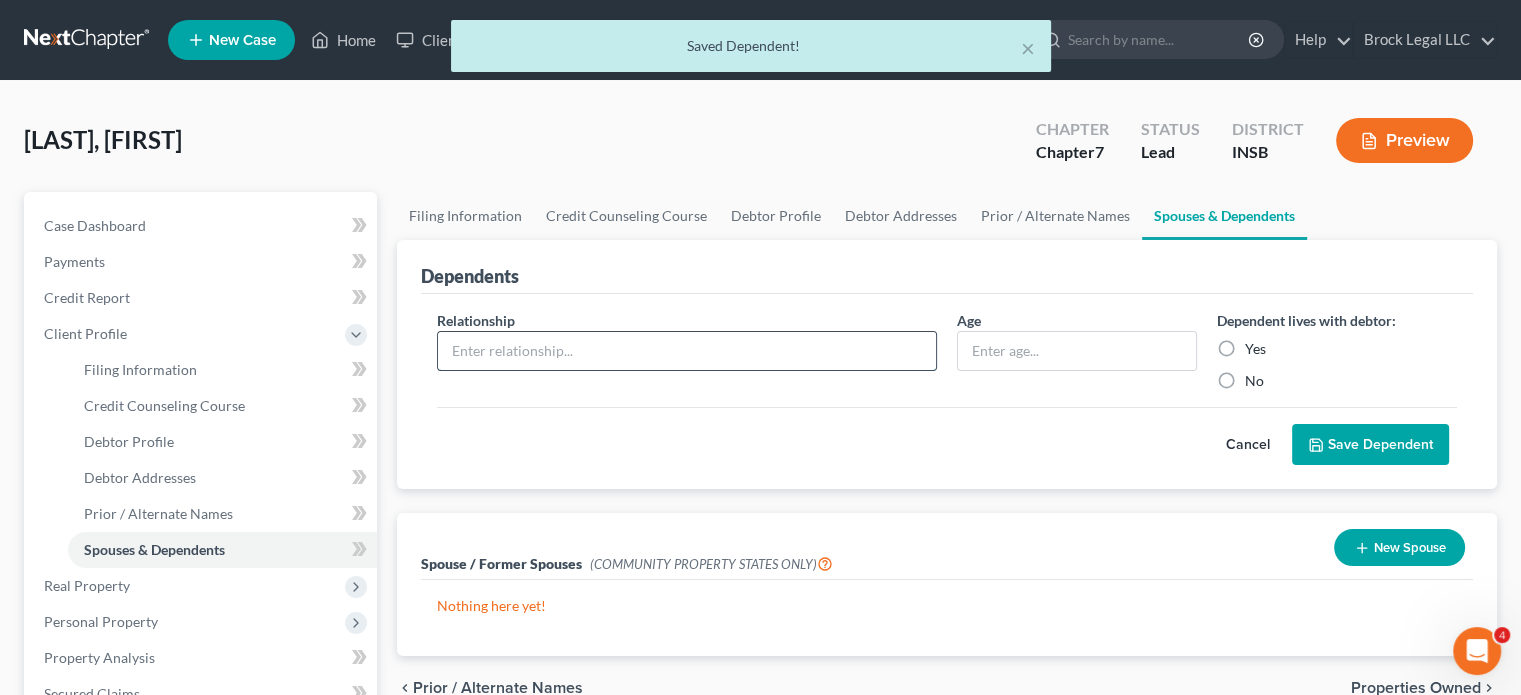 drag, startPoint x: 561, startPoint y: 360, endPoint x: 572, endPoint y: 364, distance: 11.7046995 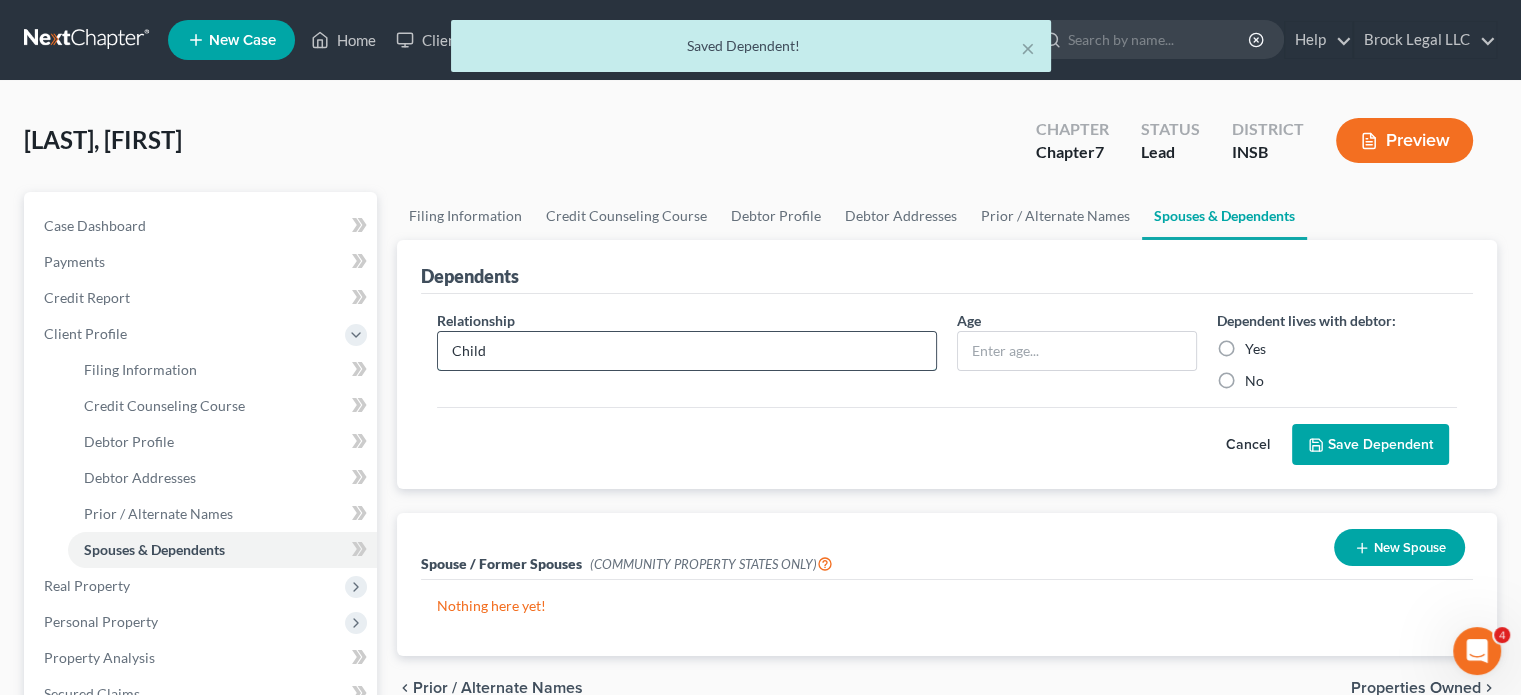 type on "Child" 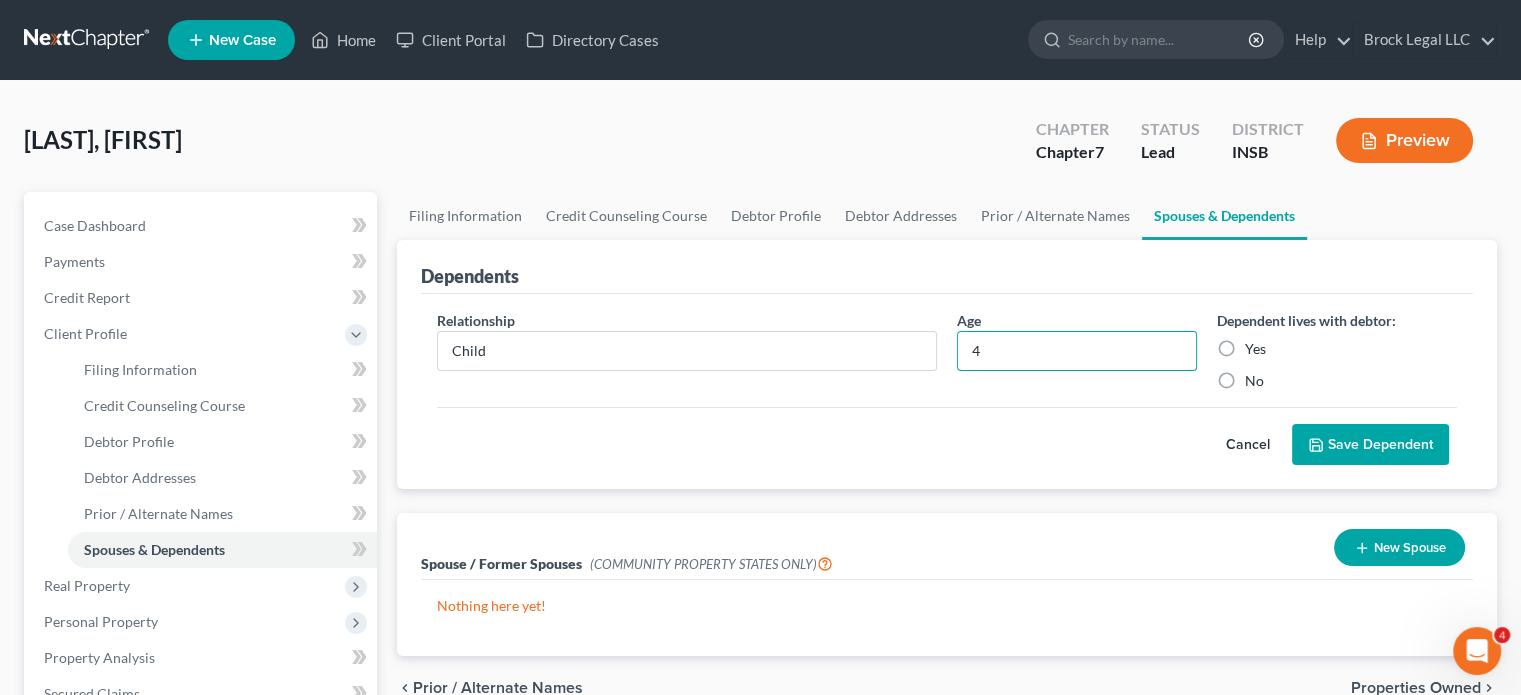 type on "4" 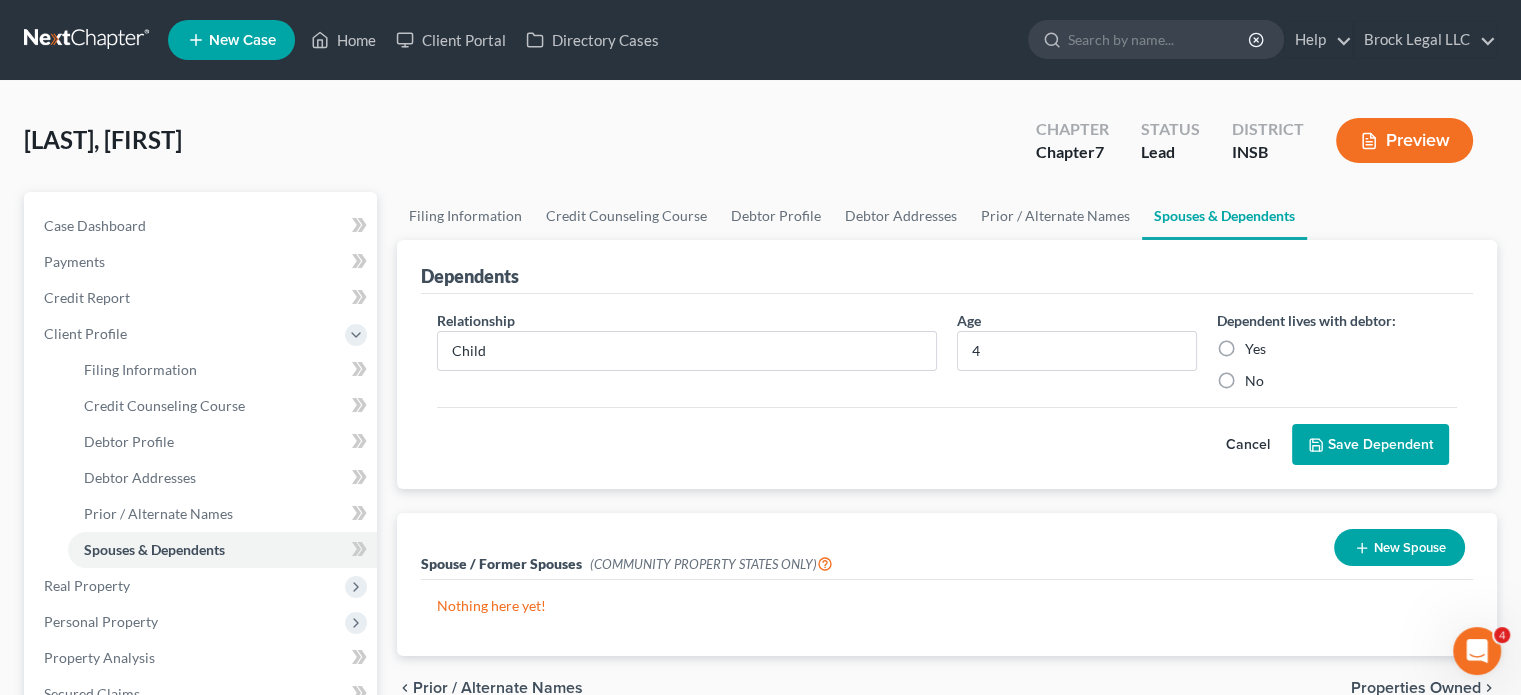 drag, startPoint x: 1222, startPoint y: 342, endPoint x: 1251, endPoint y: 363, distance: 35.805027 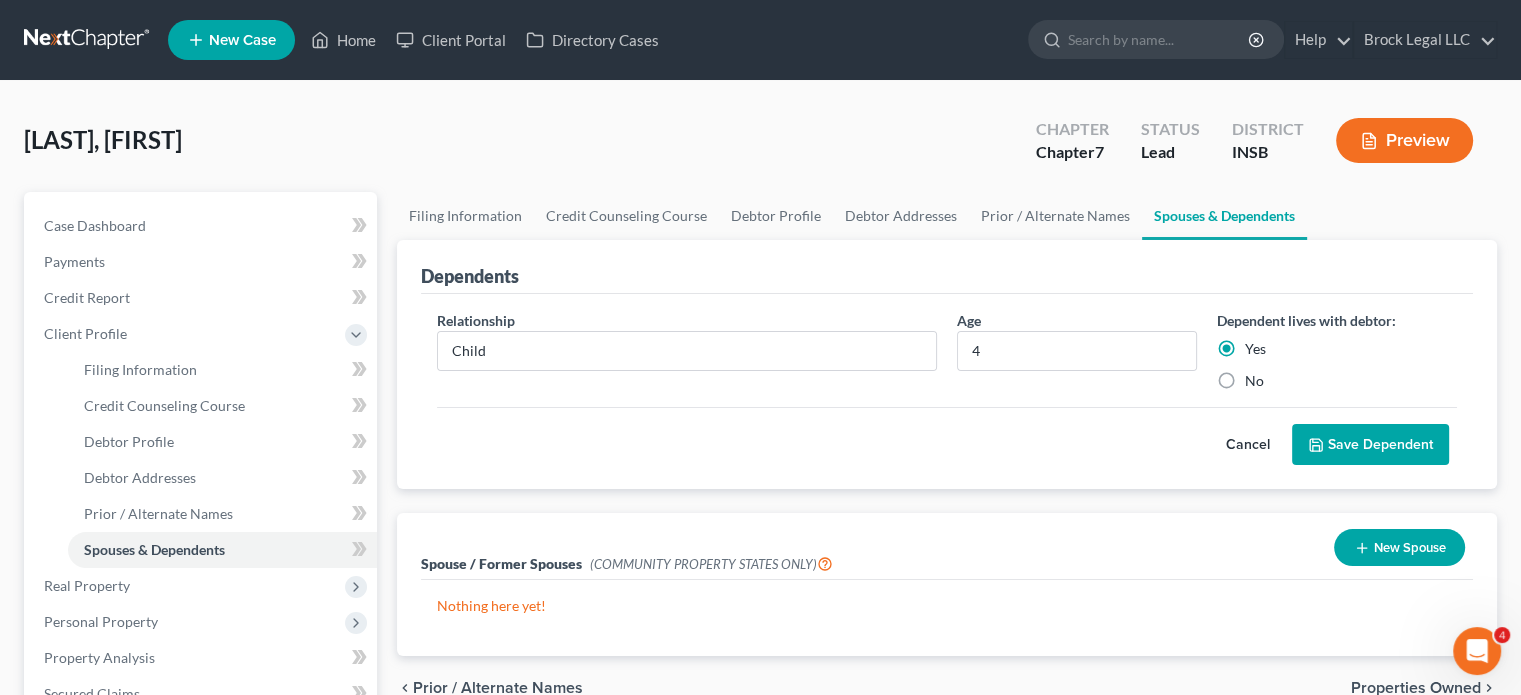 click on "Save Dependent" at bounding box center [1370, 445] 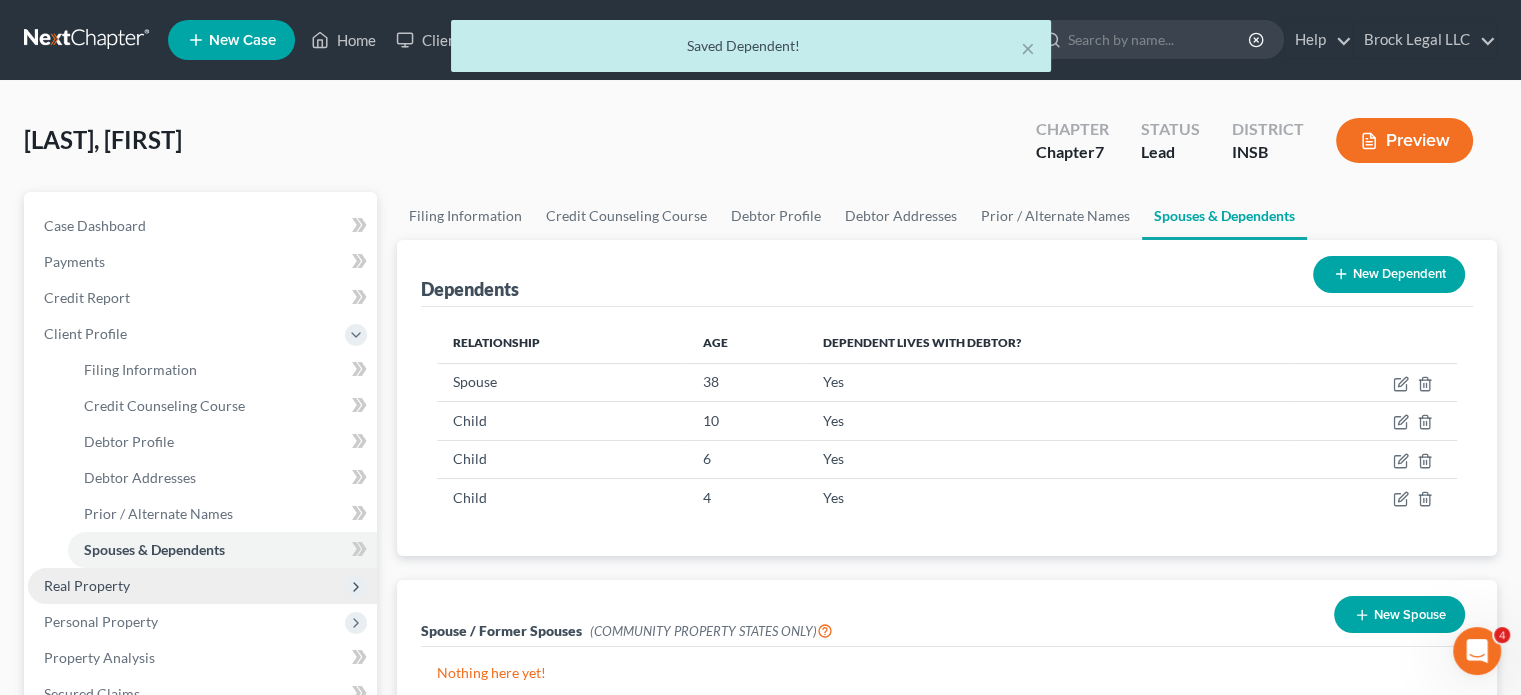 scroll, scrollTop: 100, scrollLeft: 0, axis: vertical 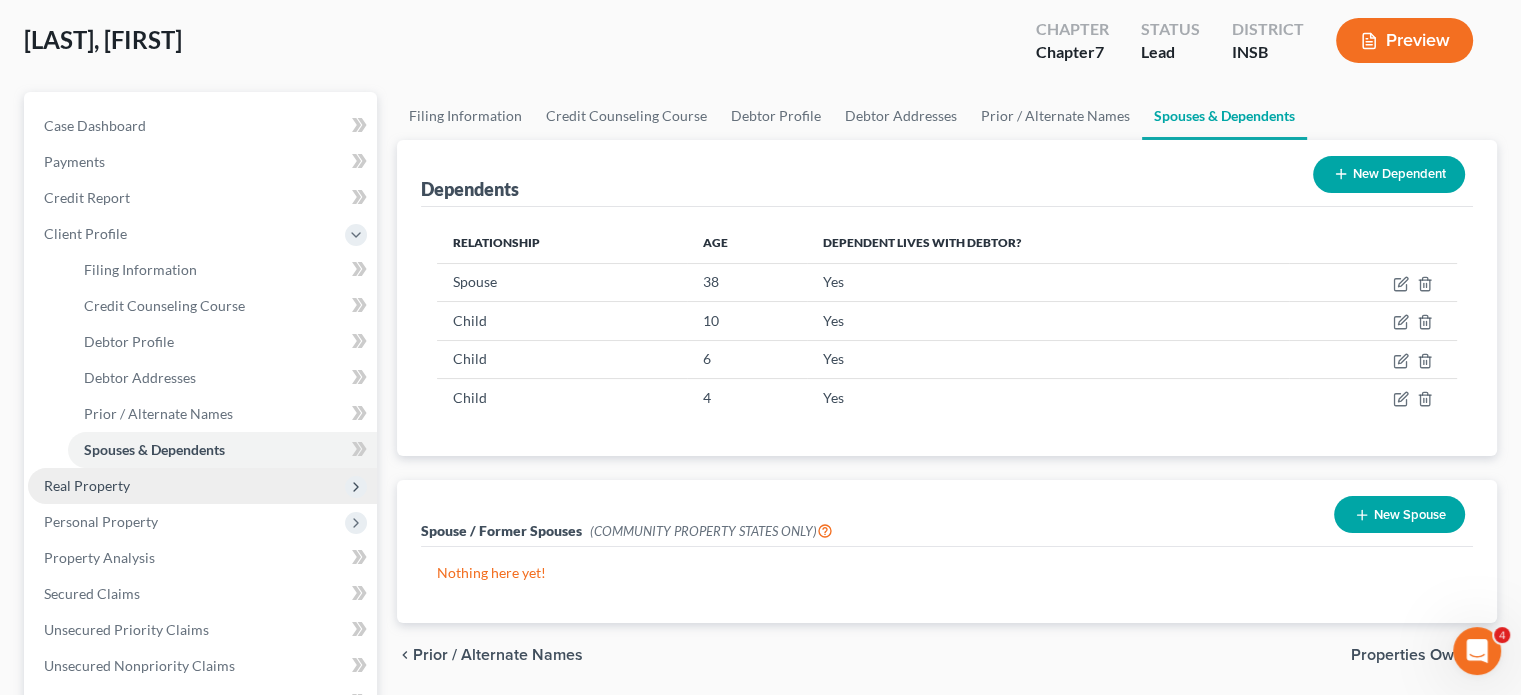 click on "Real Property" at bounding box center (202, 486) 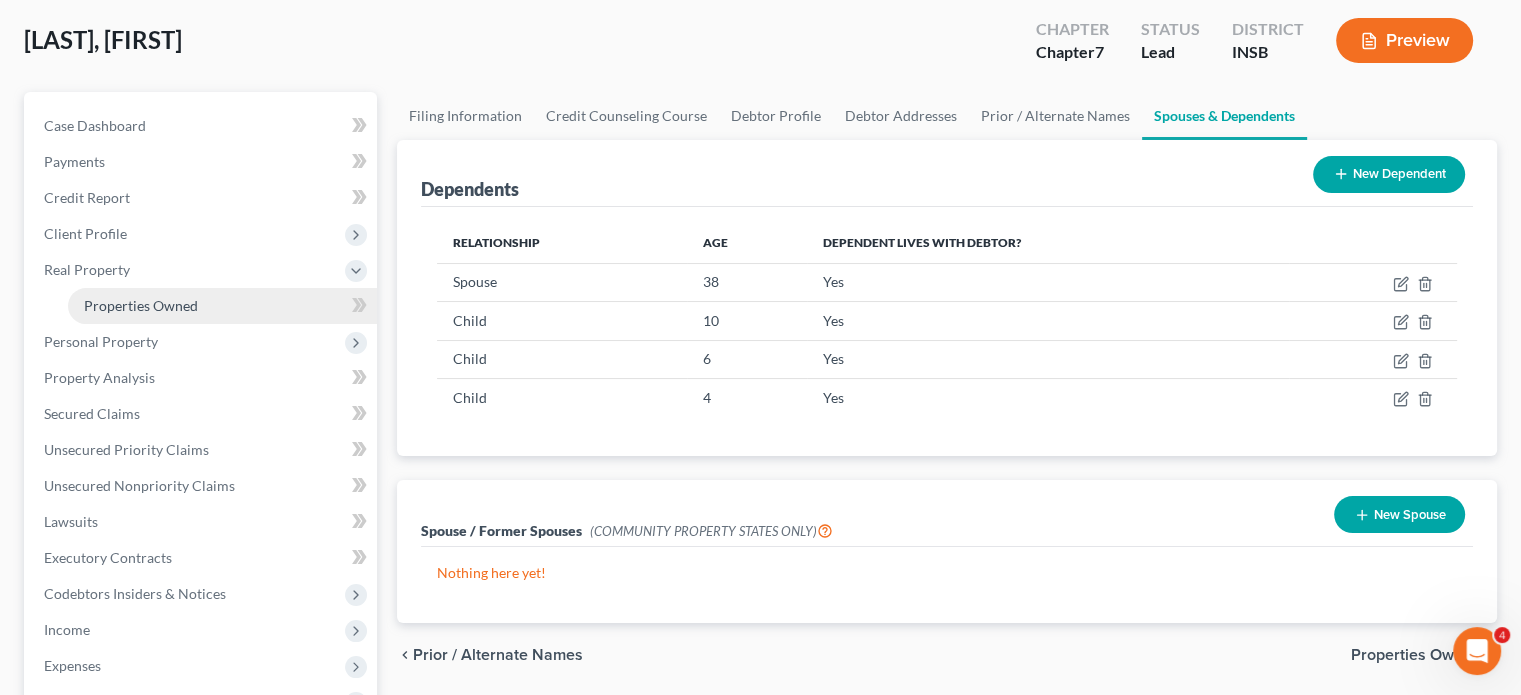 click on "Properties Owned" at bounding box center [222, 306] 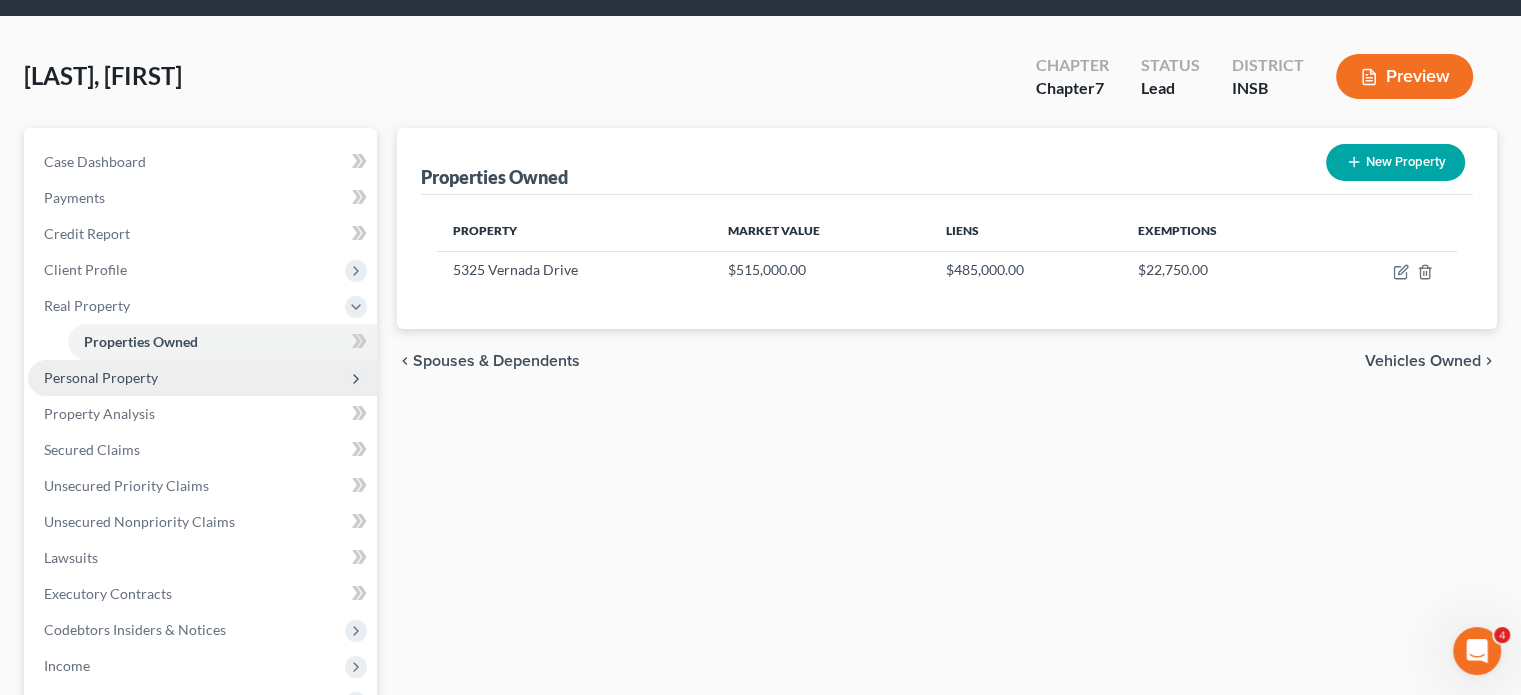 scroll, scrollTop: 100, scrollLeft: 0, axis: vertical 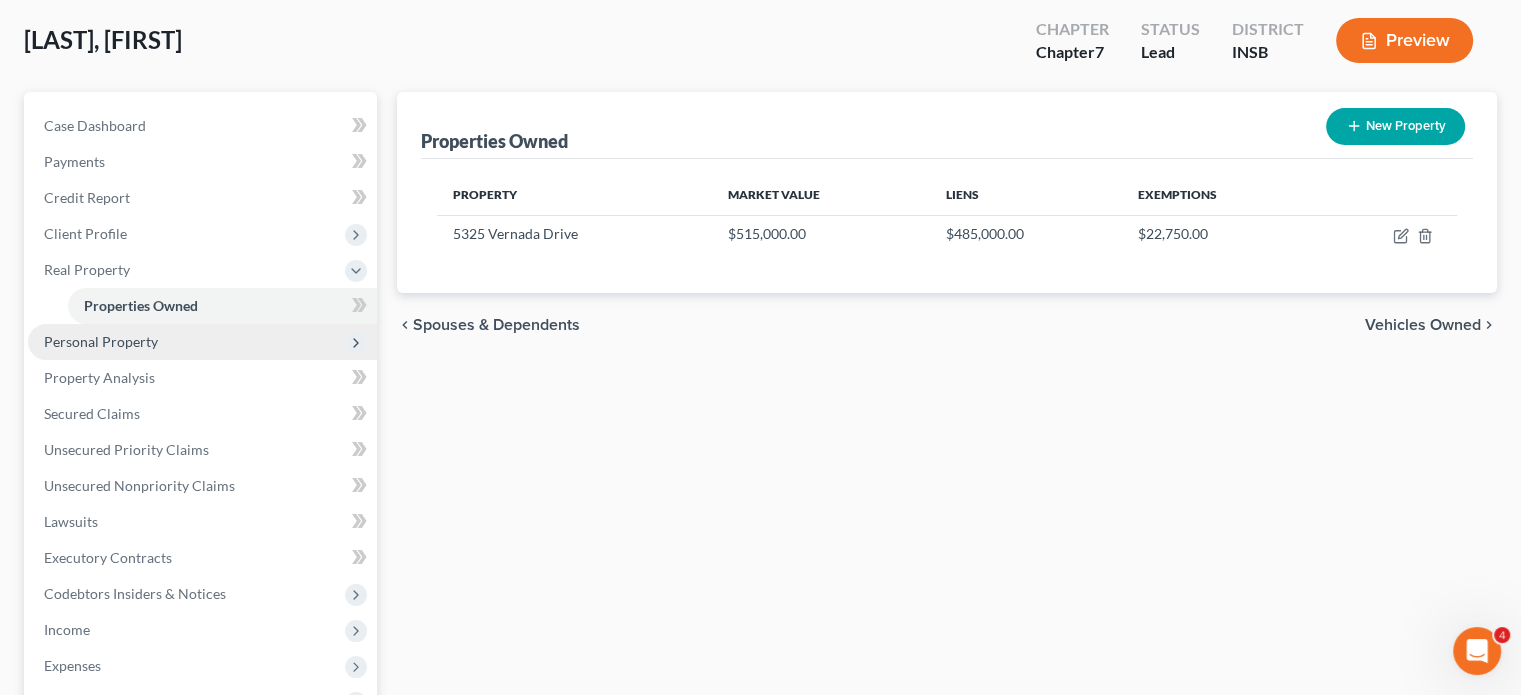 click on "Personal Property" at bounding box center (101, 341) 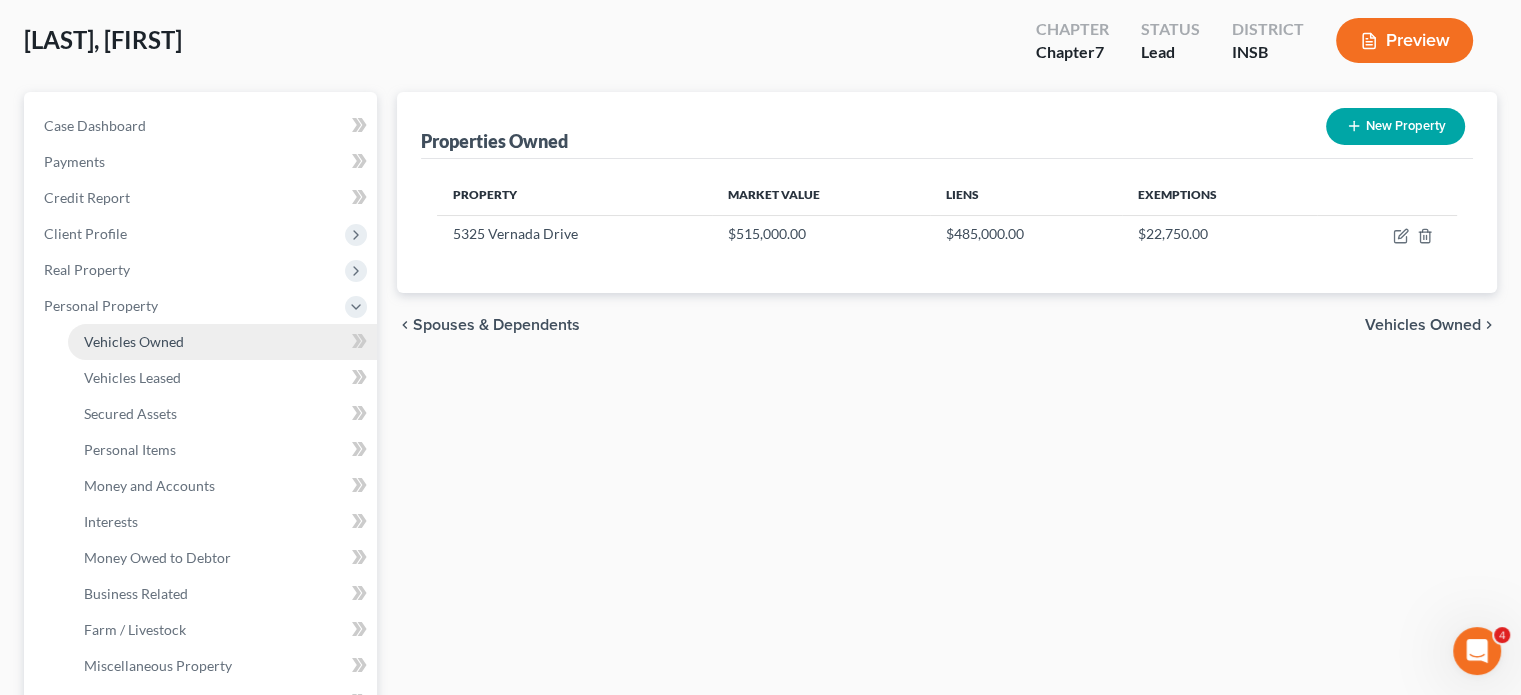click on "Vehicles Owned" at bounding box center (222, 342) 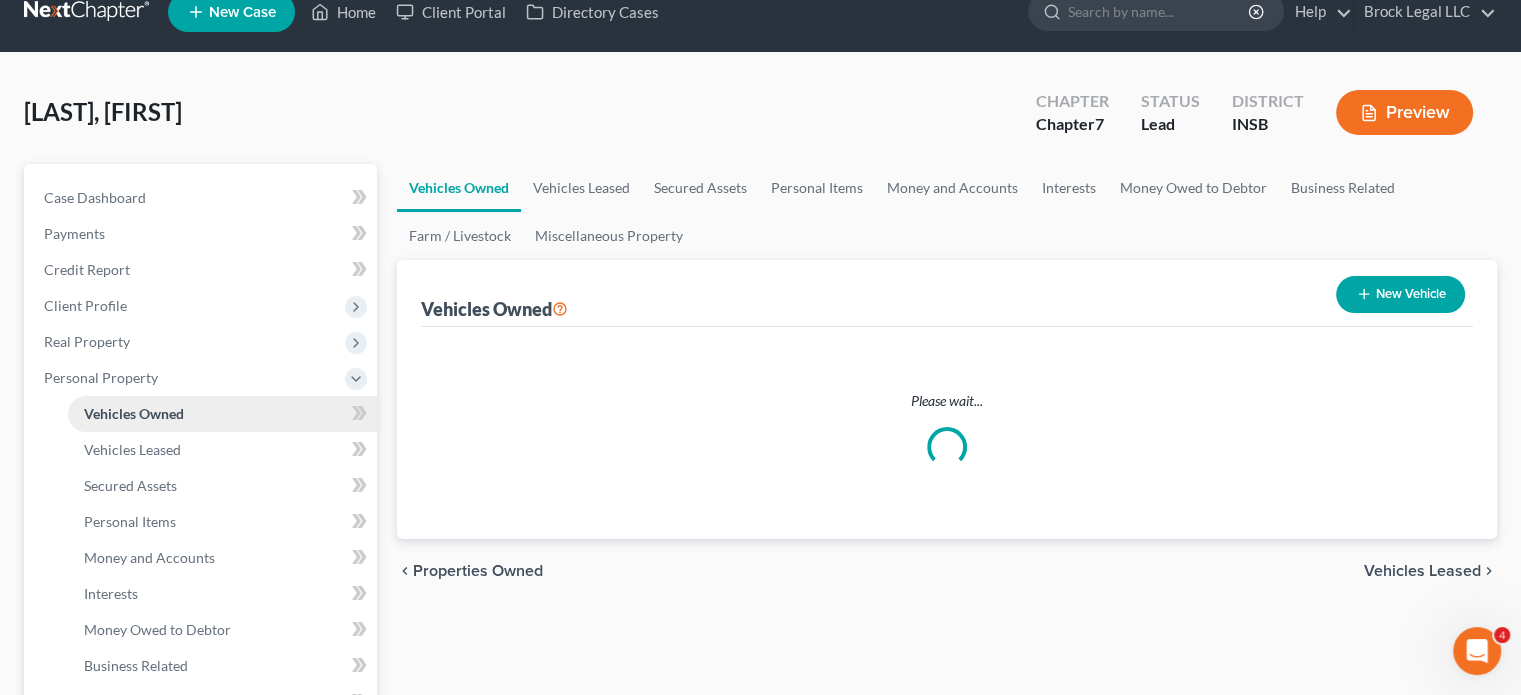 scroll, scrollTop: 0, scrollLeft: 0, axis: both 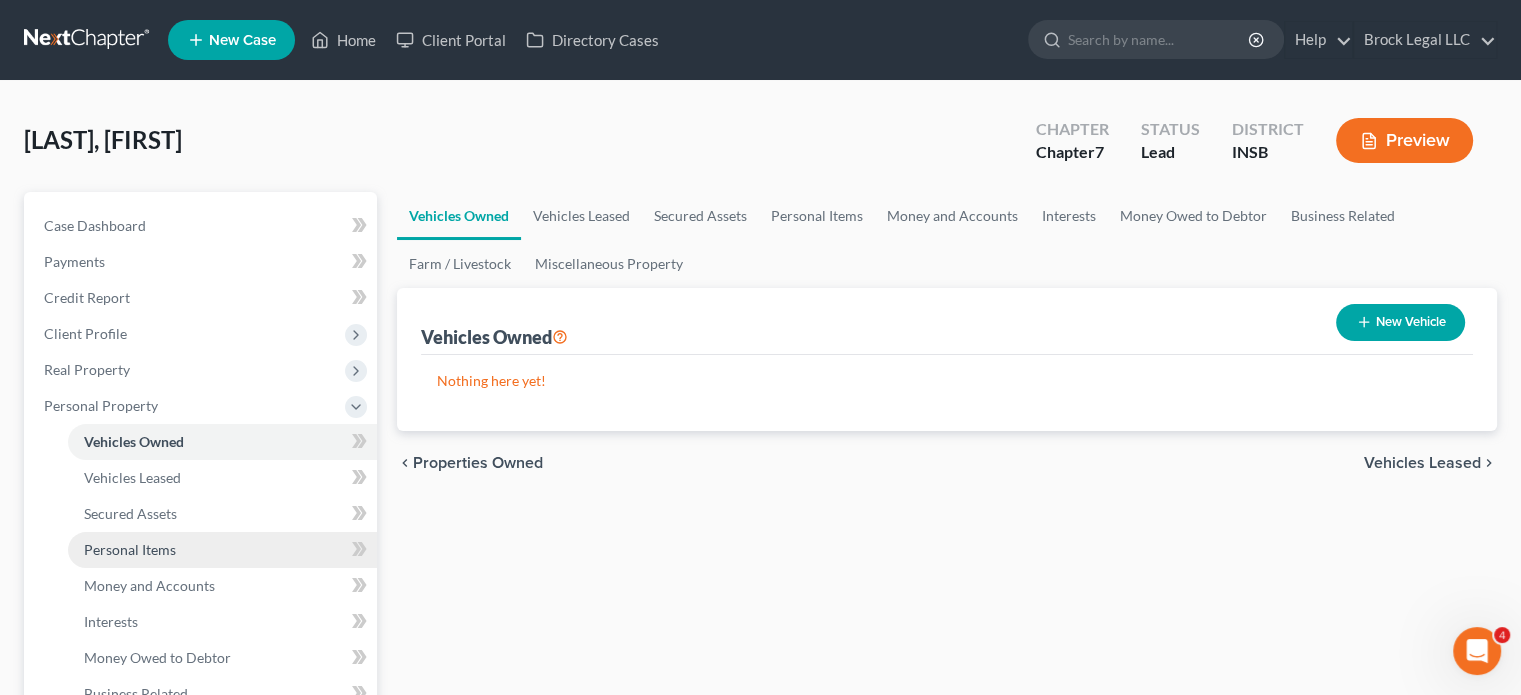 click on "Personal Items" at bounding box center [130, 549] 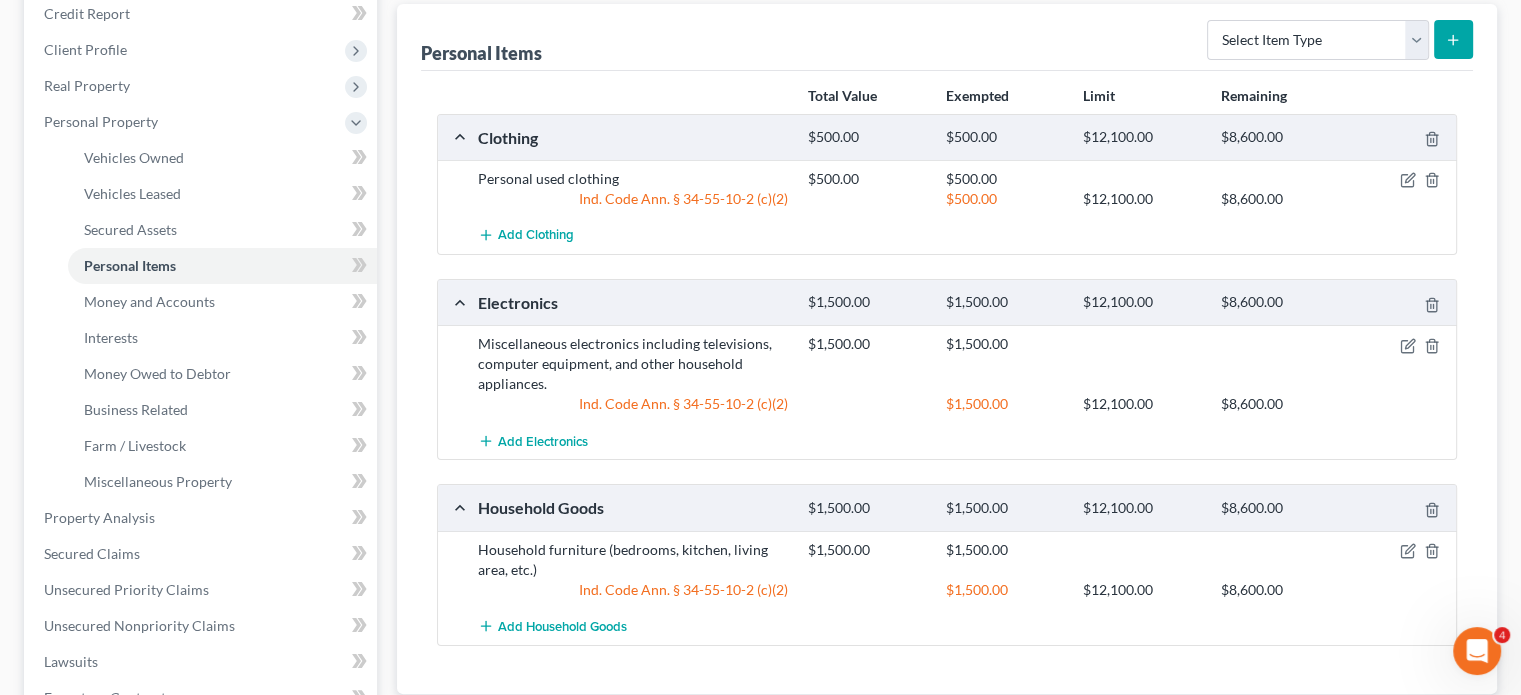 scroll, scrollTop: 300, scrollLeft: 0, axis: vertical 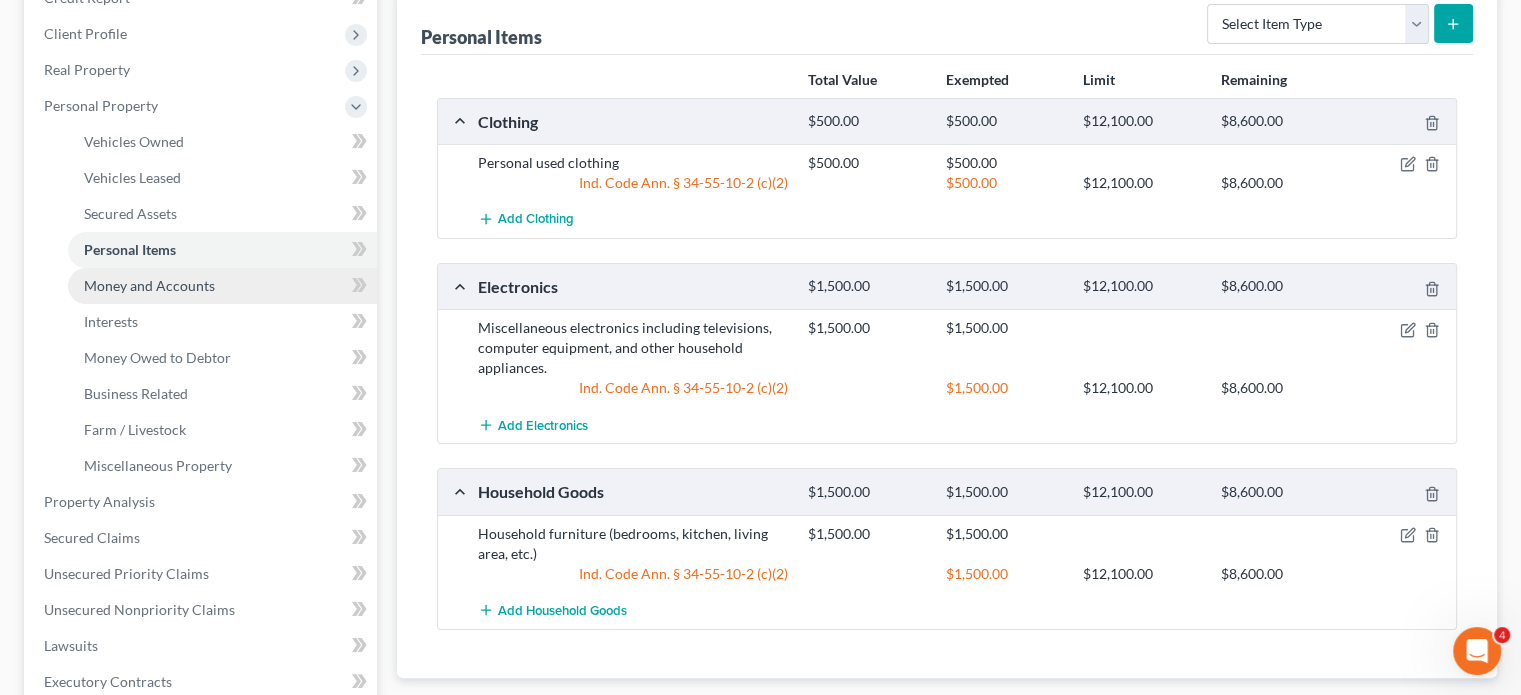 click on "Money and Accounts" at bounding box center [149, 285] 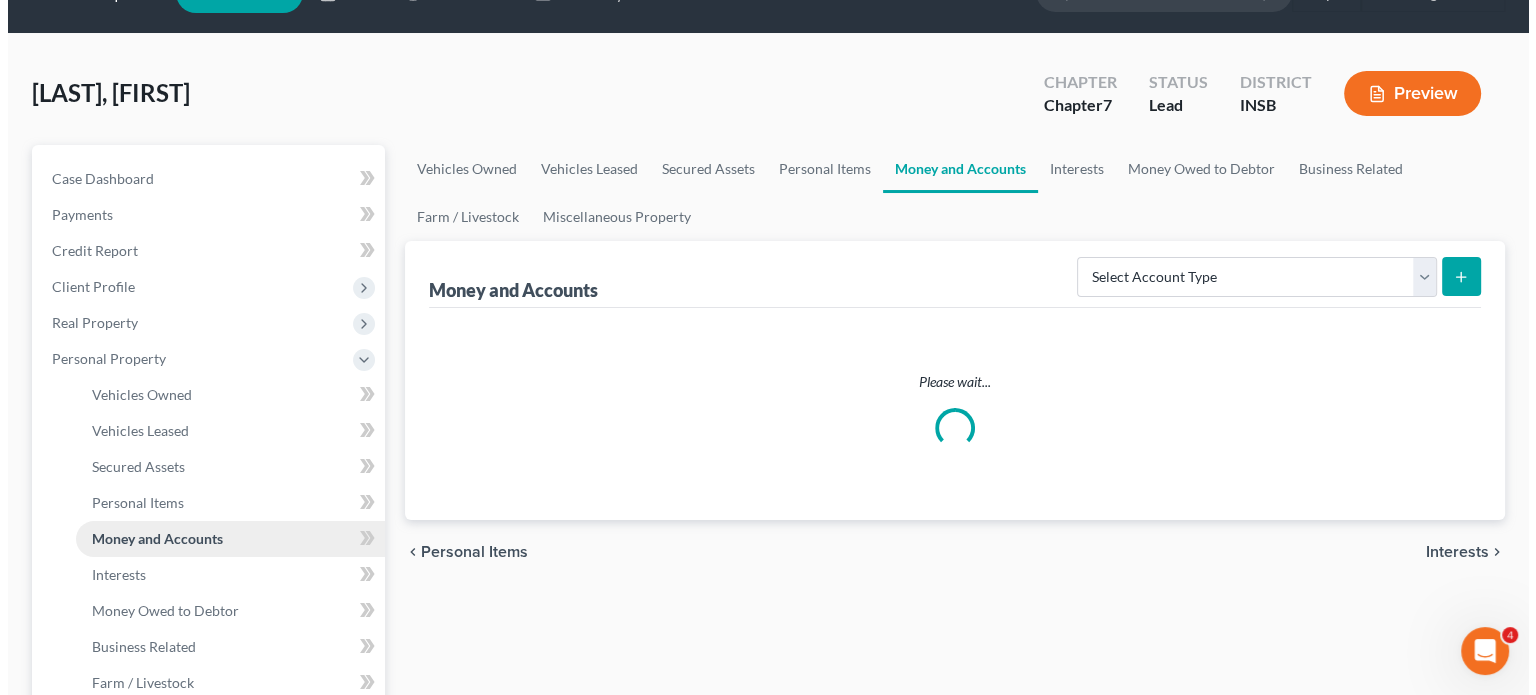 scroll, scrollTop: 0, scrollLeft: 0, axis: both 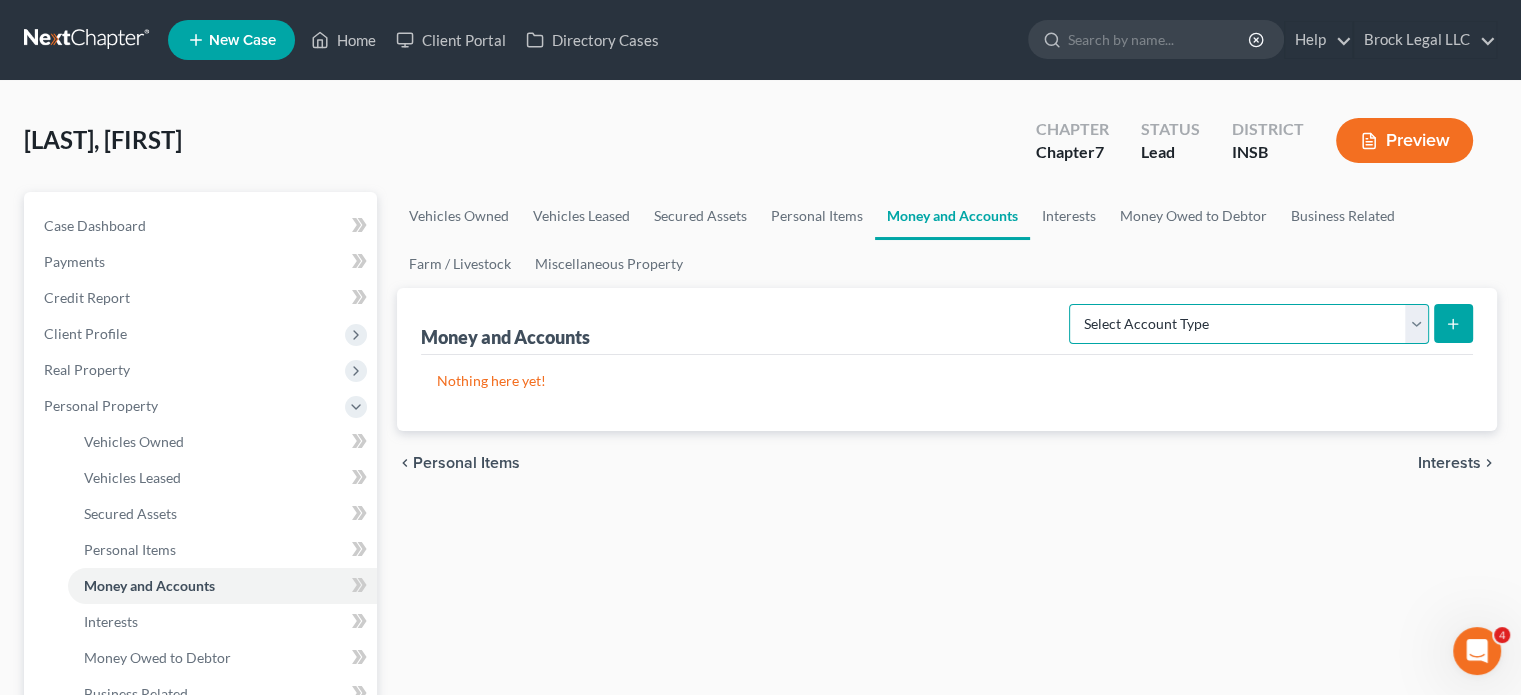 click on "Select Account Type Brokerage Cash on Hand Certificates of Deposit Checking Account Money Market Other (Credit Union, Health Savings Account, etc) Safe Deposit Box Savings Account Security Deposits or Prepayments" at bounding box center [1249, 324] 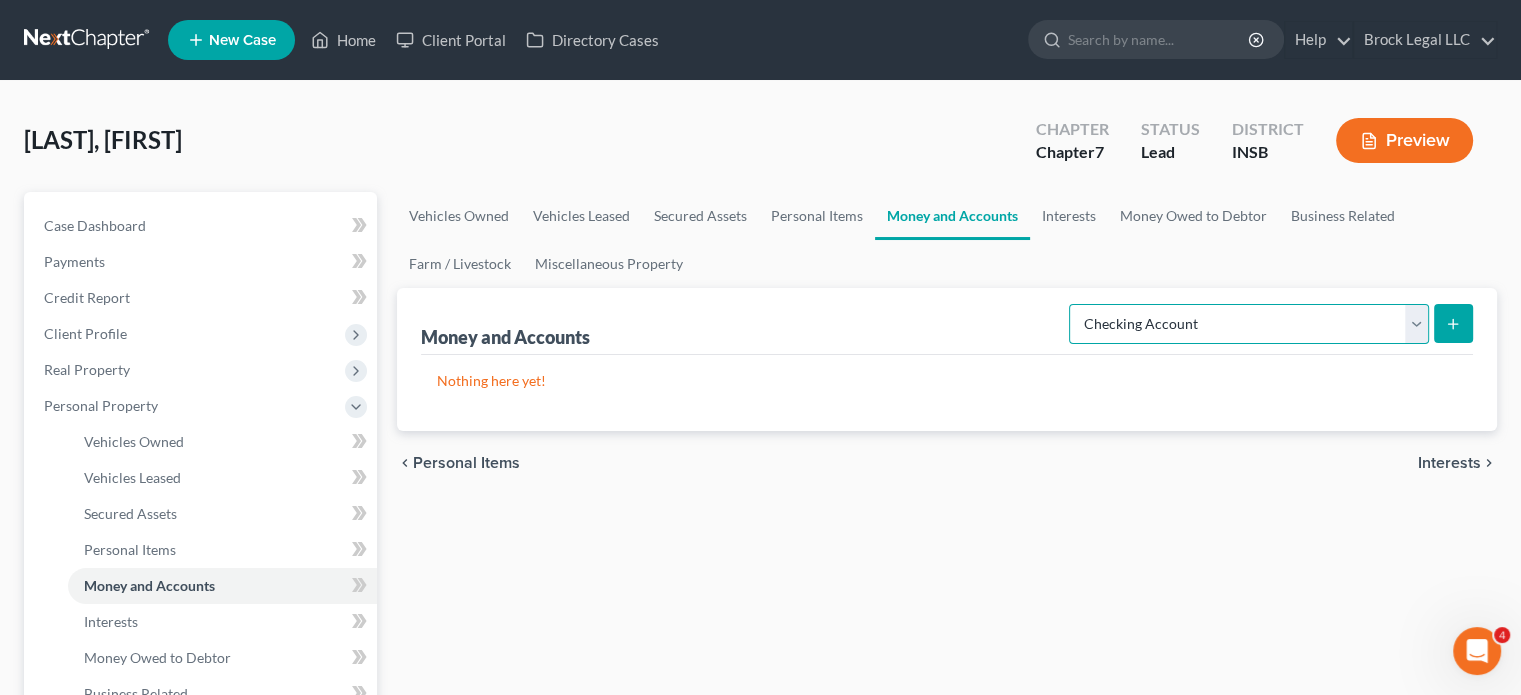 click on "Select Account Type Brokerage Cash on Hand Certificates of Deposit Checking Account Money Market Other (Credit Union, Health Savings Account, etc) Safe Deposit Box Savings Account Security Deposits or Prepayments" at bounding box center (1249, 324) 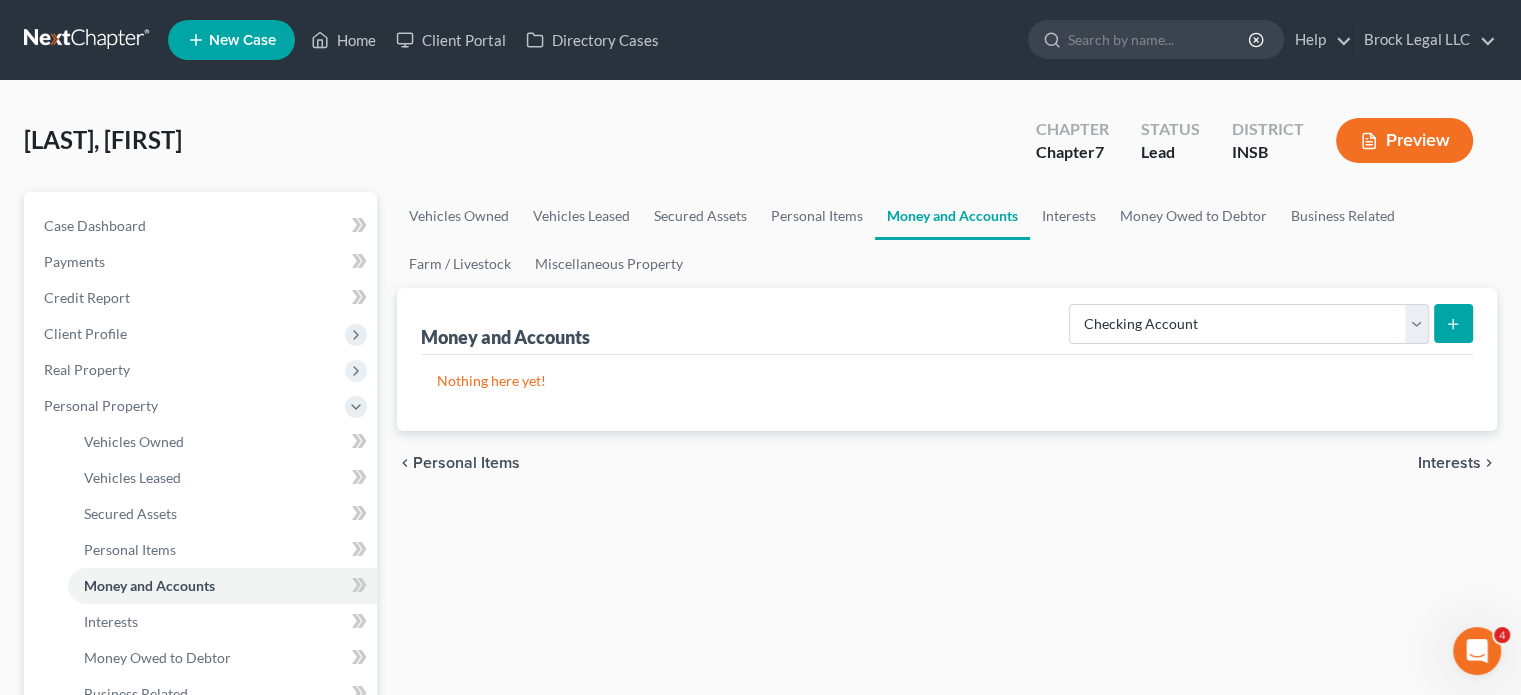 click at bounding box center (1453, 323) 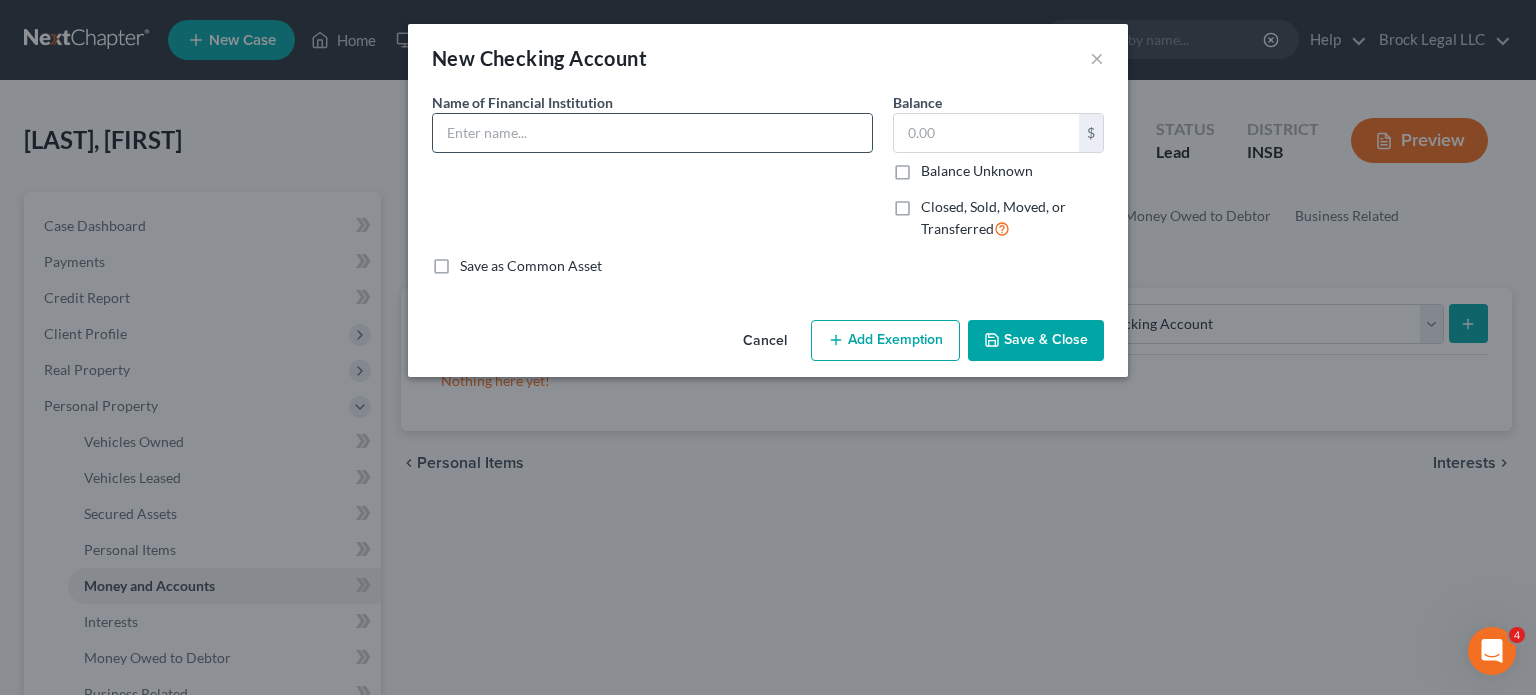 click at bounding box center (652, 133) 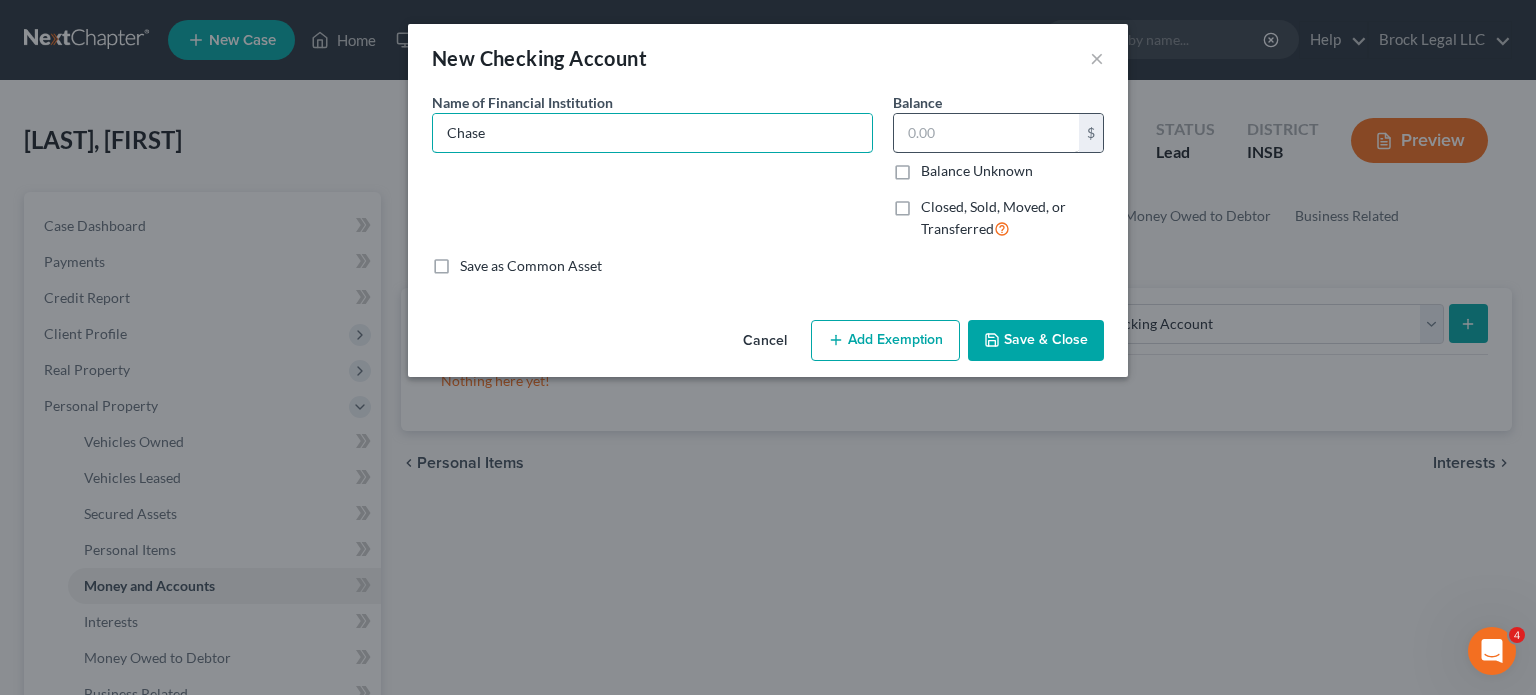 type on "Chase" 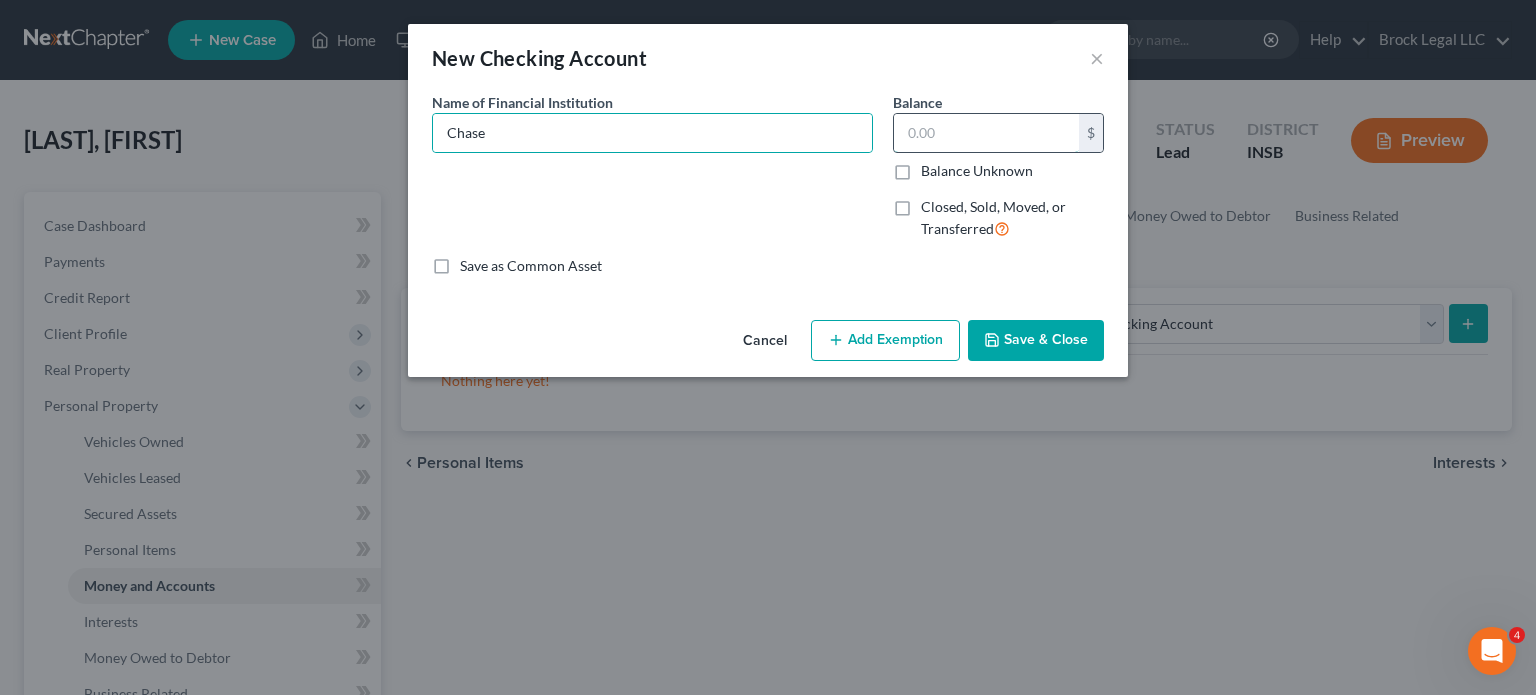 click at bounding box center [986, 133] 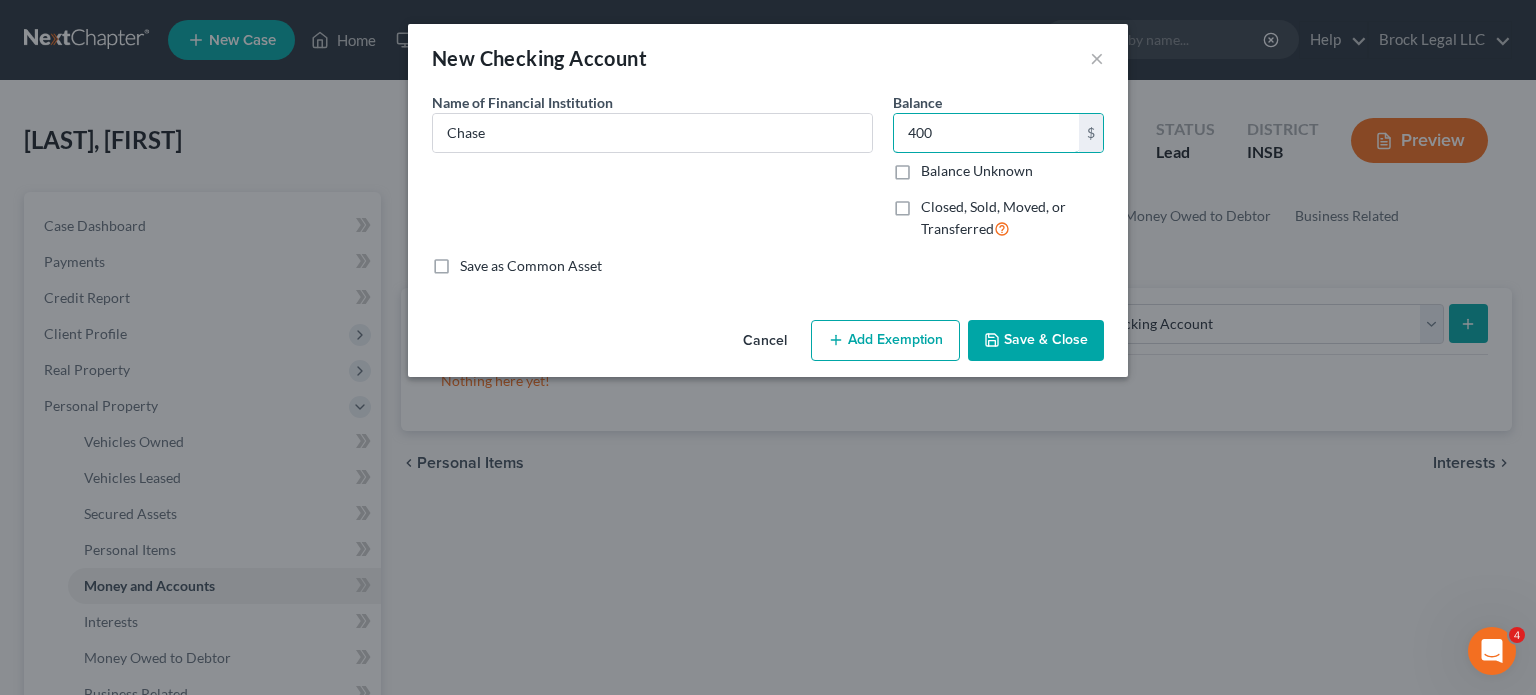 type on "400" 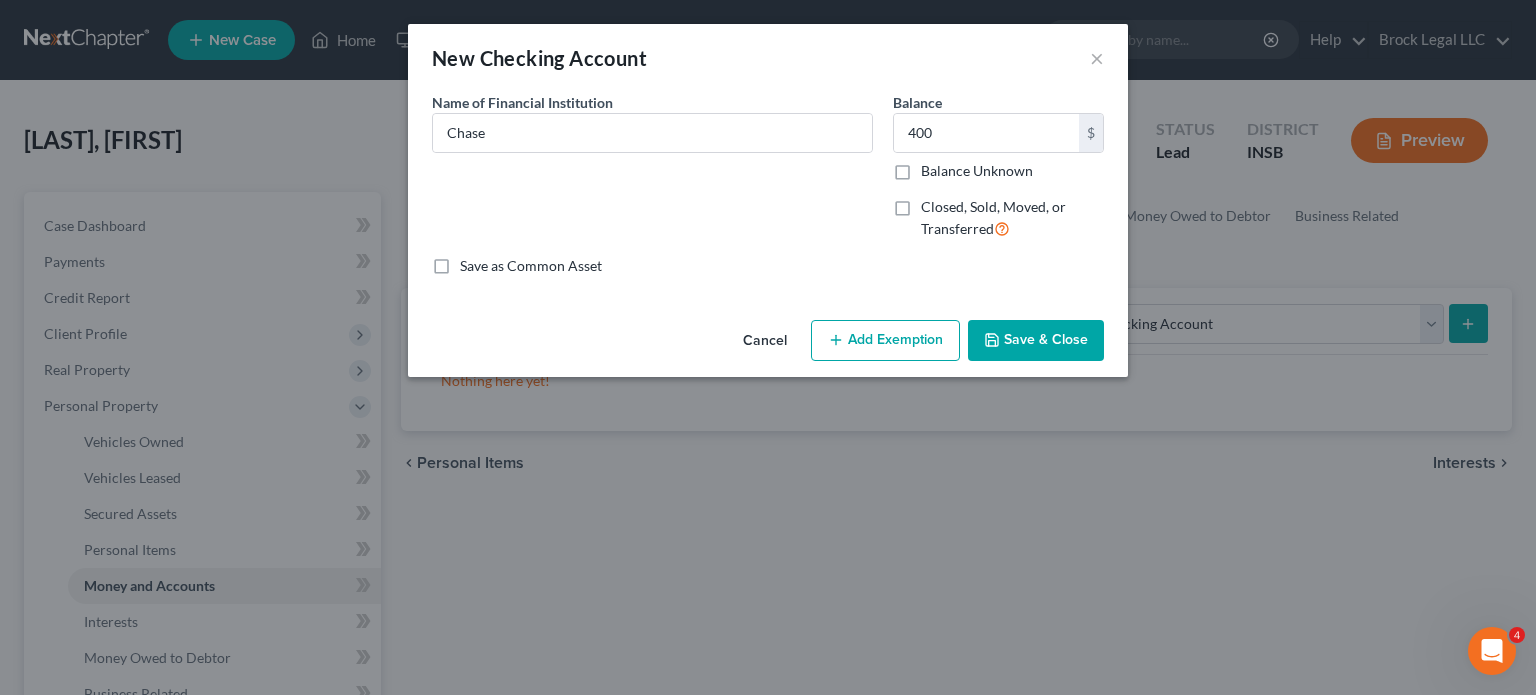 click on "Add Exemption" at bounding box center (885, 341) 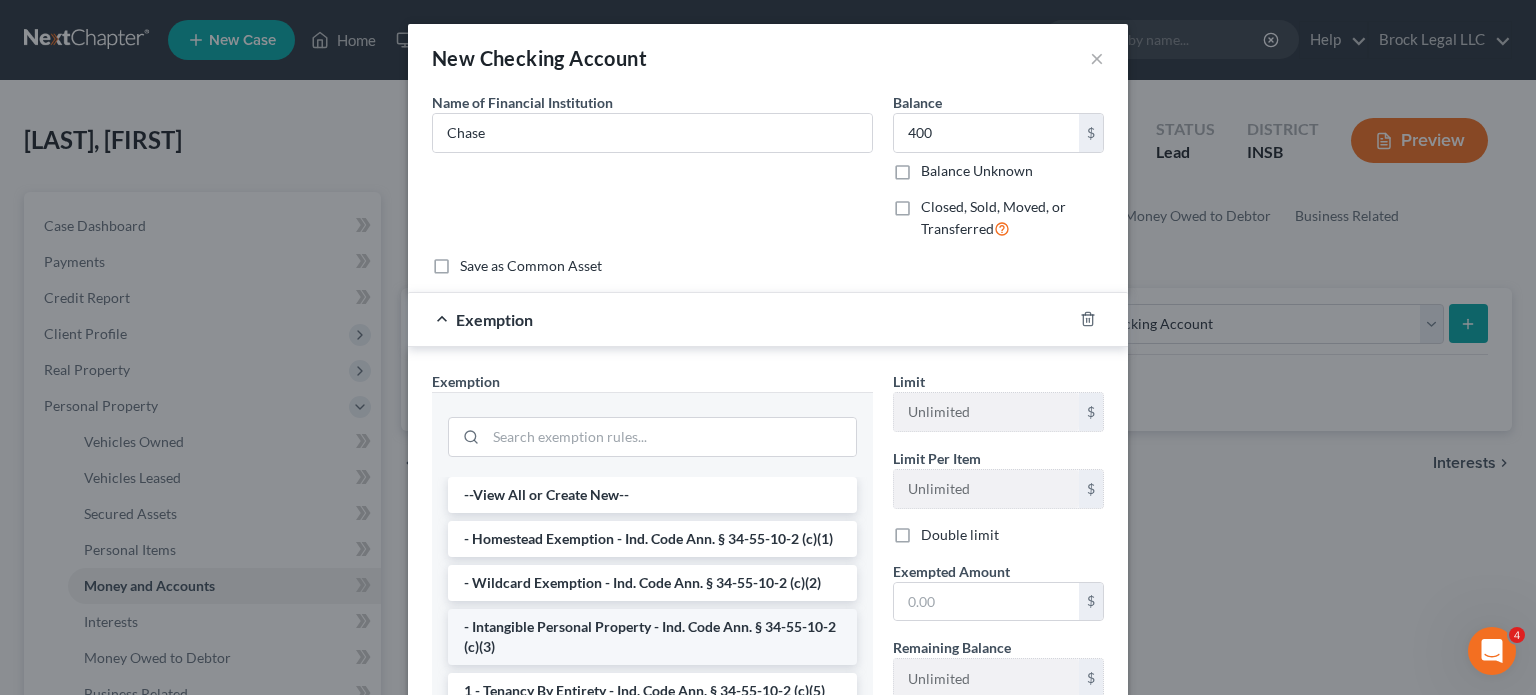 click on "- Intangible Personal Property - Ind. Code Ann. § 34-55-10-2 (c)(3)" at bounding box center [652, 637] 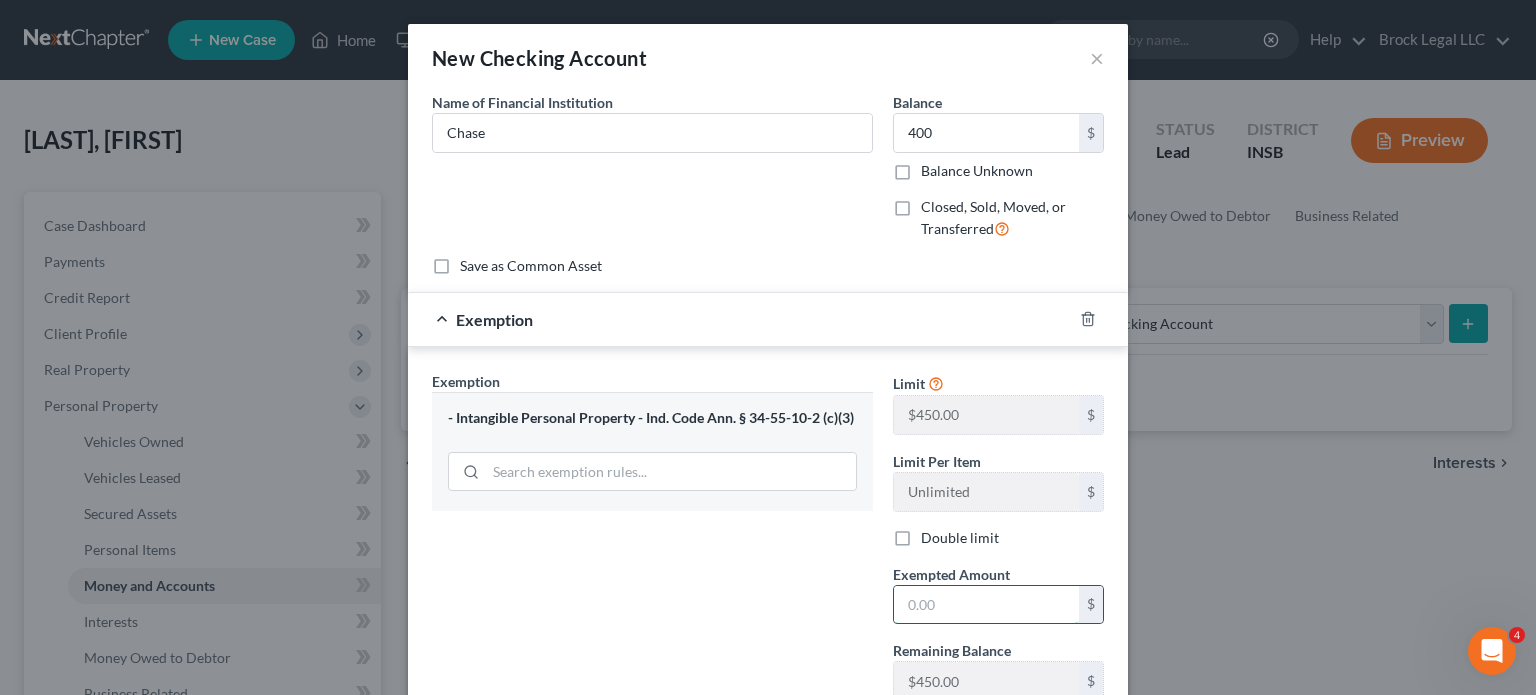 click at bounding box center (986, 605) 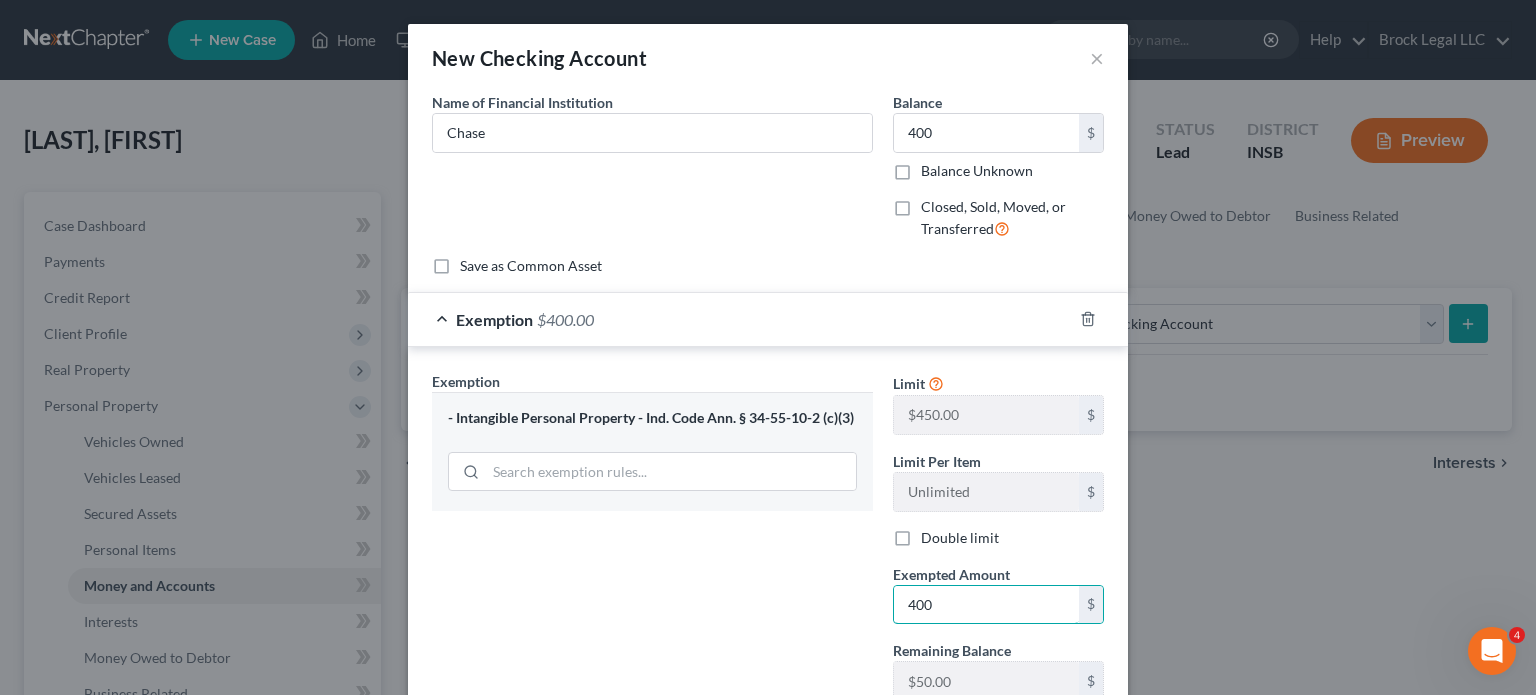 type on "400" 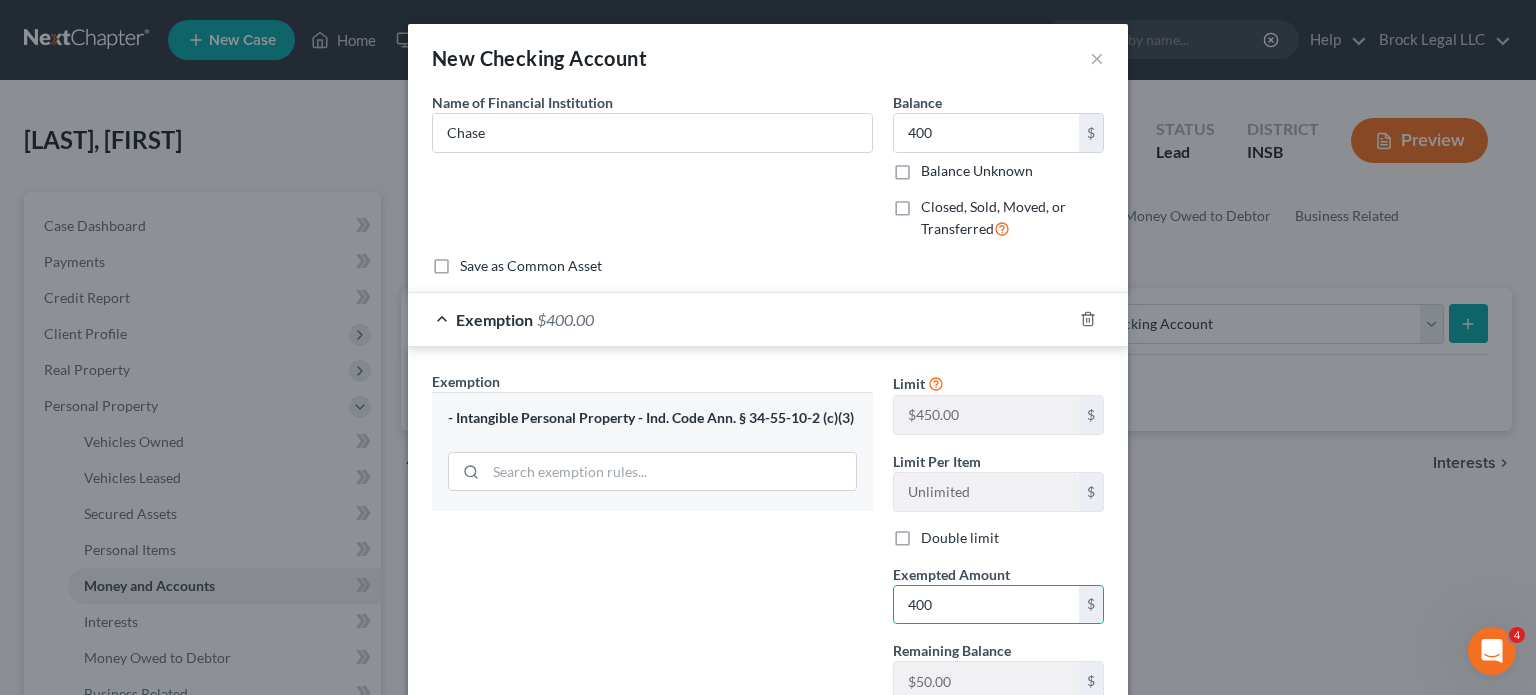 click on "Exemption Set must be selected for CA.
Exemption
*
- Intangible Personal Property - Ind. Code Ann. § [NUMBER] (c)(3)" at bounding box center (652, 544) 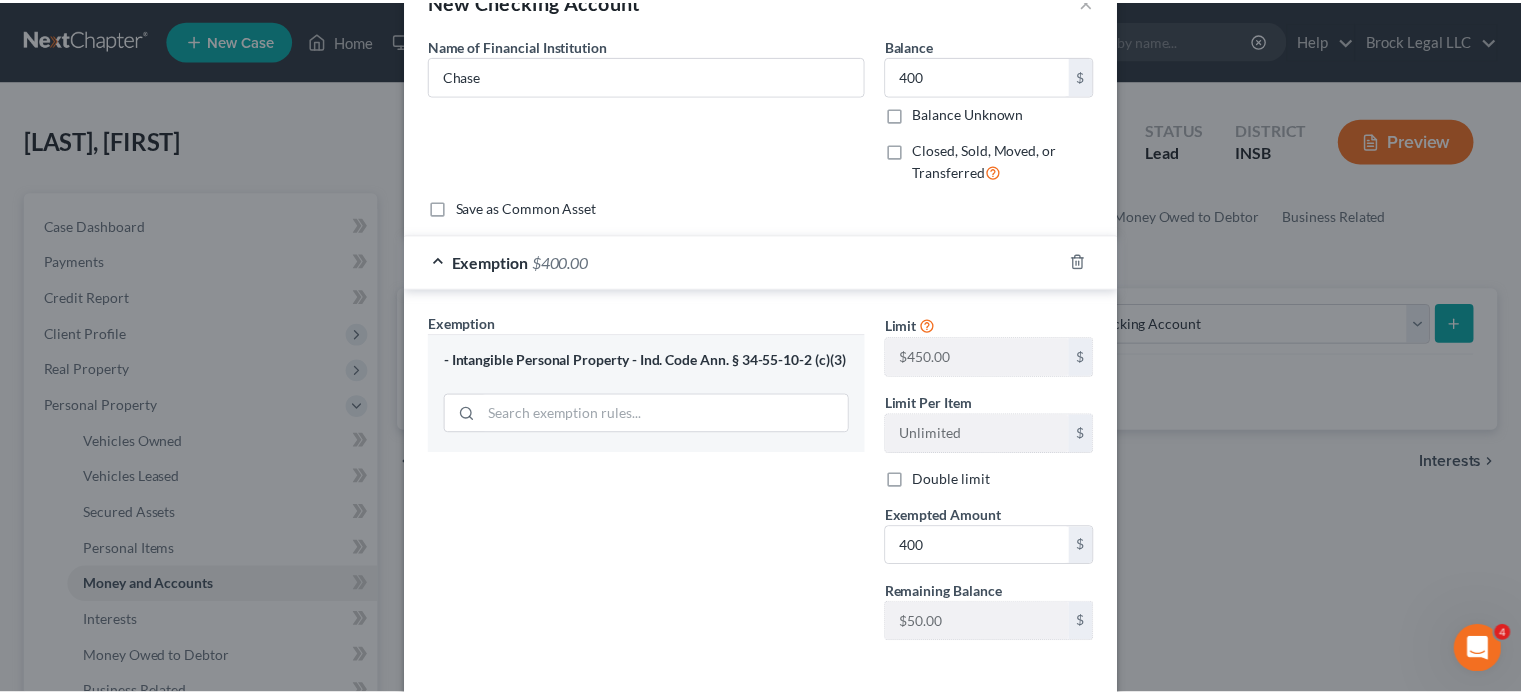 scroll, scrollTop: 146, scrollLeft: 0, axis: vertical 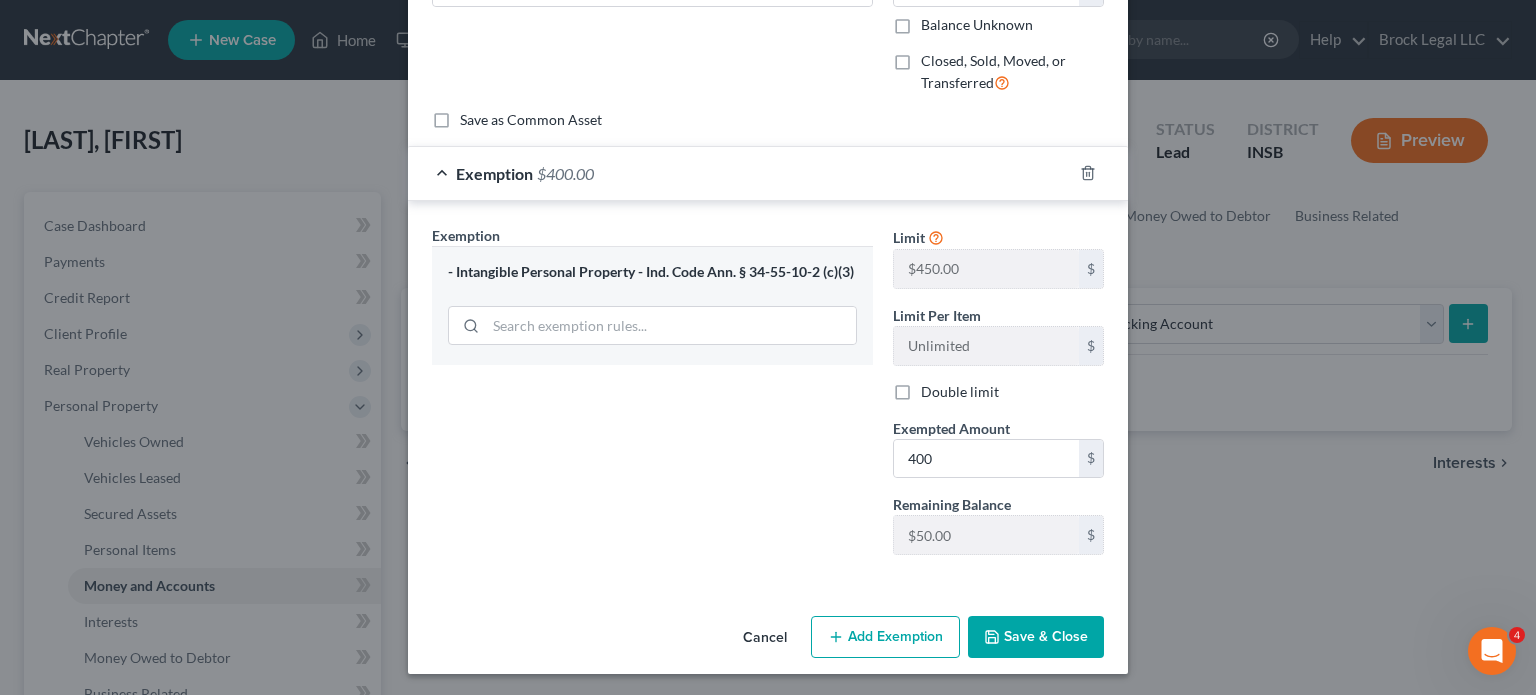 click on "Save & Close" at bounding box center [1036, 637] 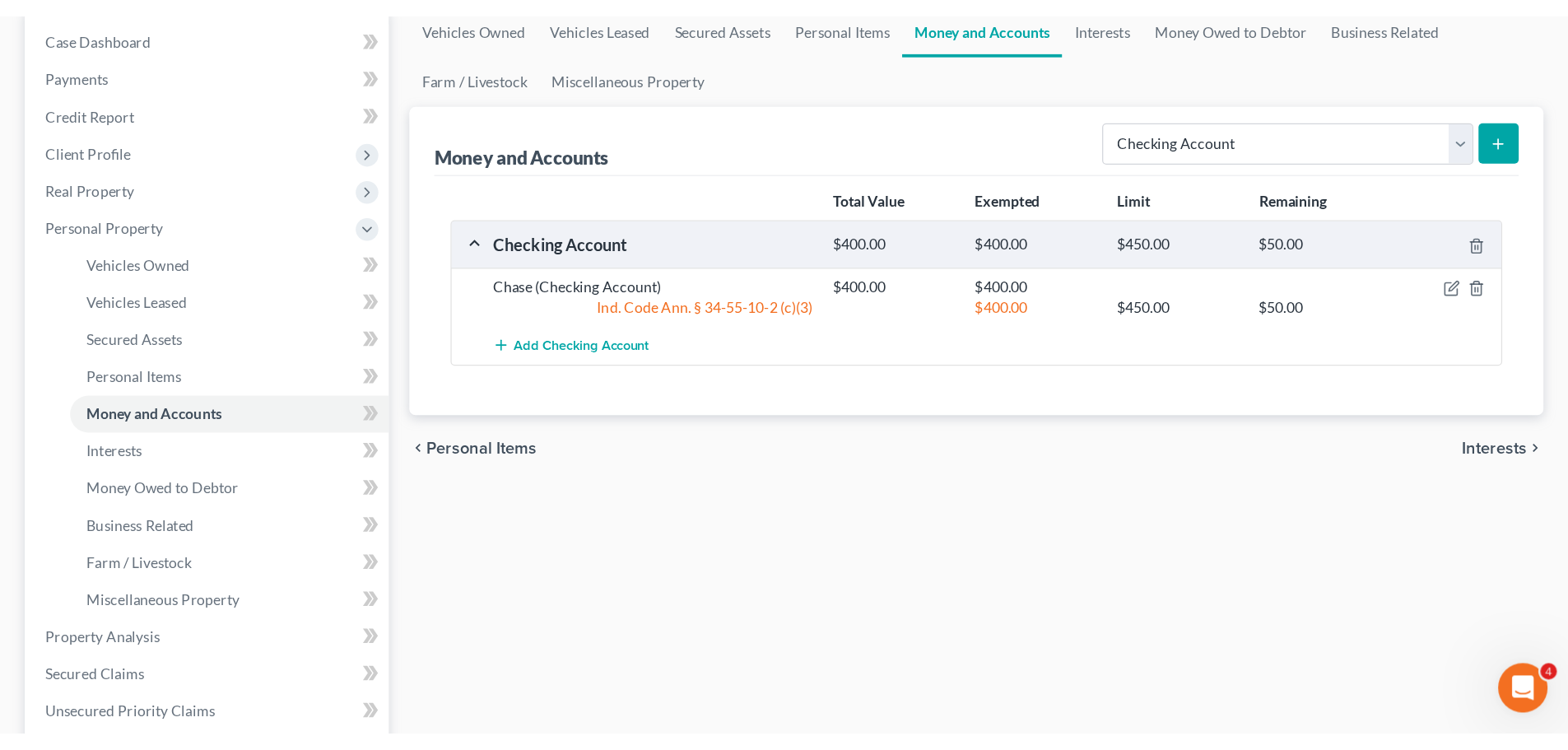 scroll, scrollTop: 0, scrollLeft: 0, axis: both 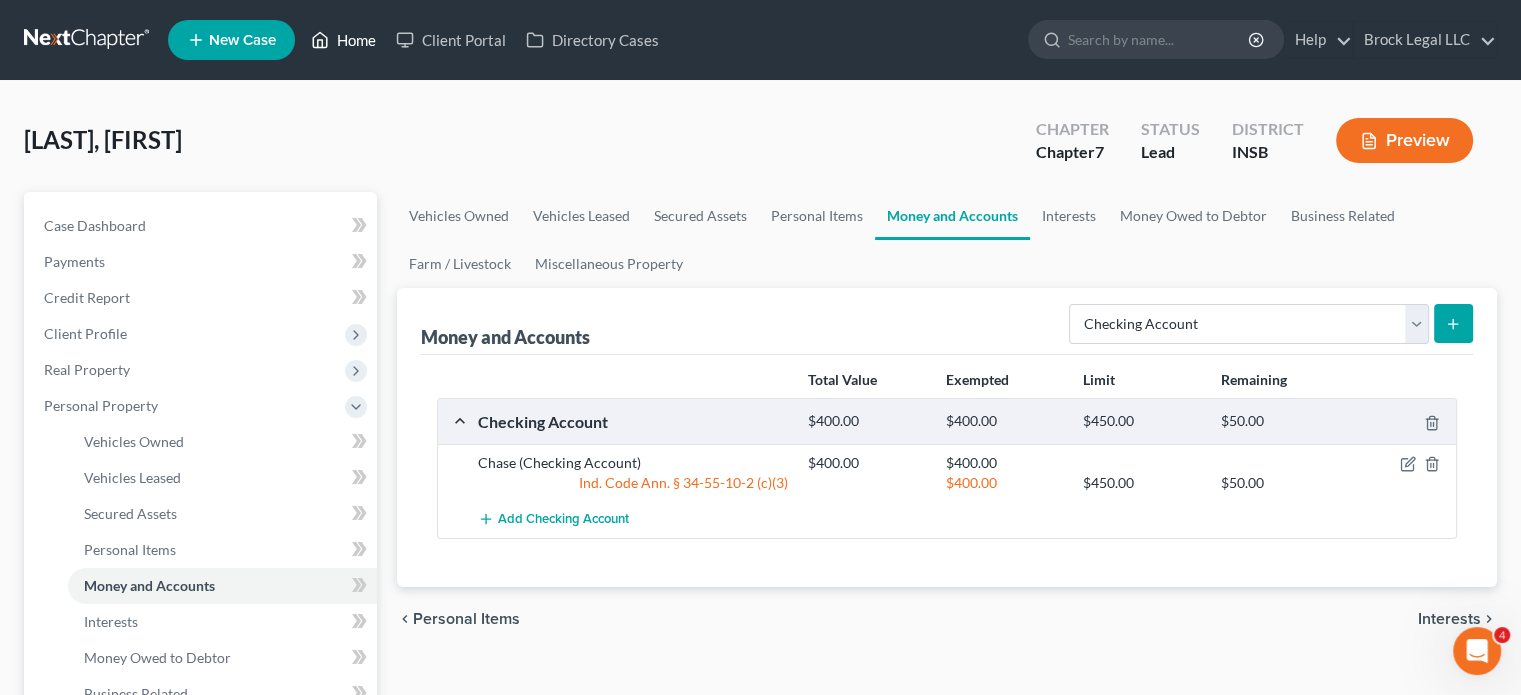 click on "Home" at bounding box center [343, 40] 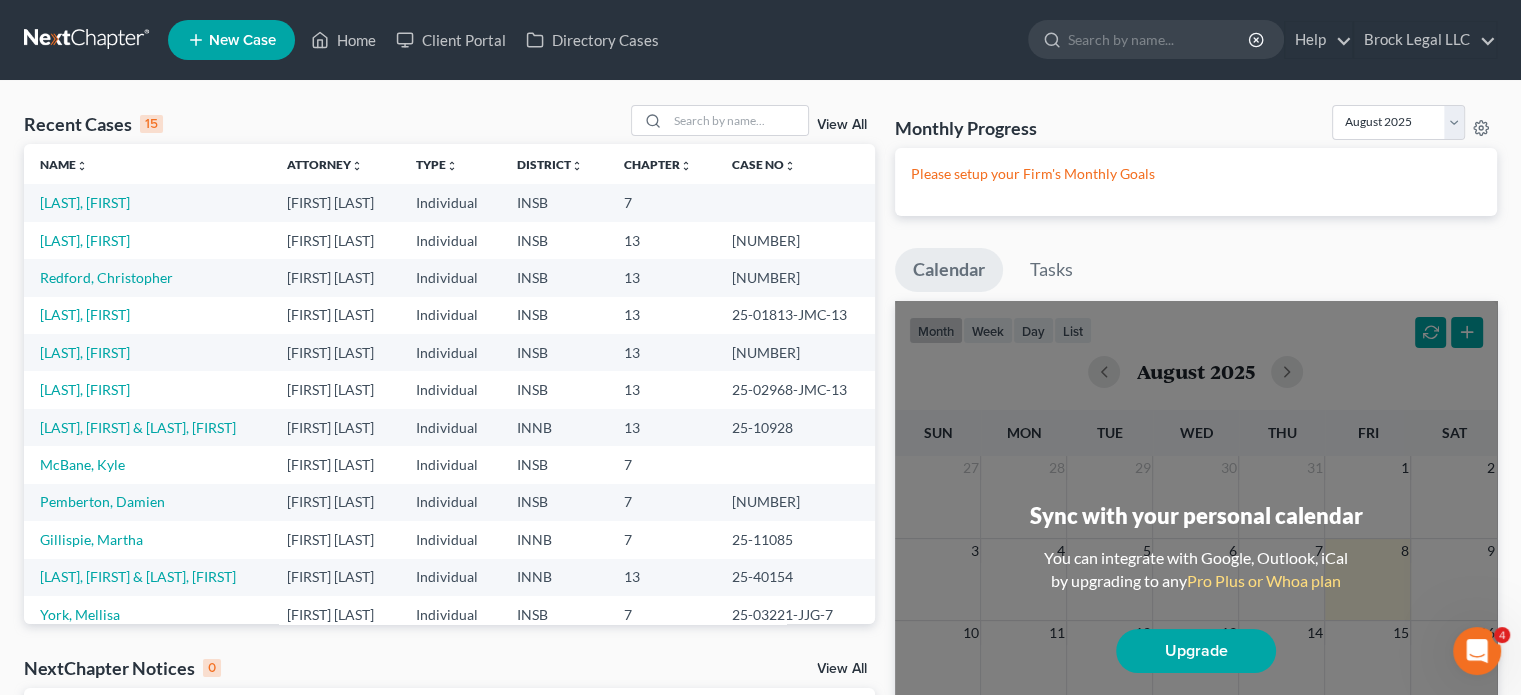 click on "Redford, Christopher" at bounding box center (147, 277) 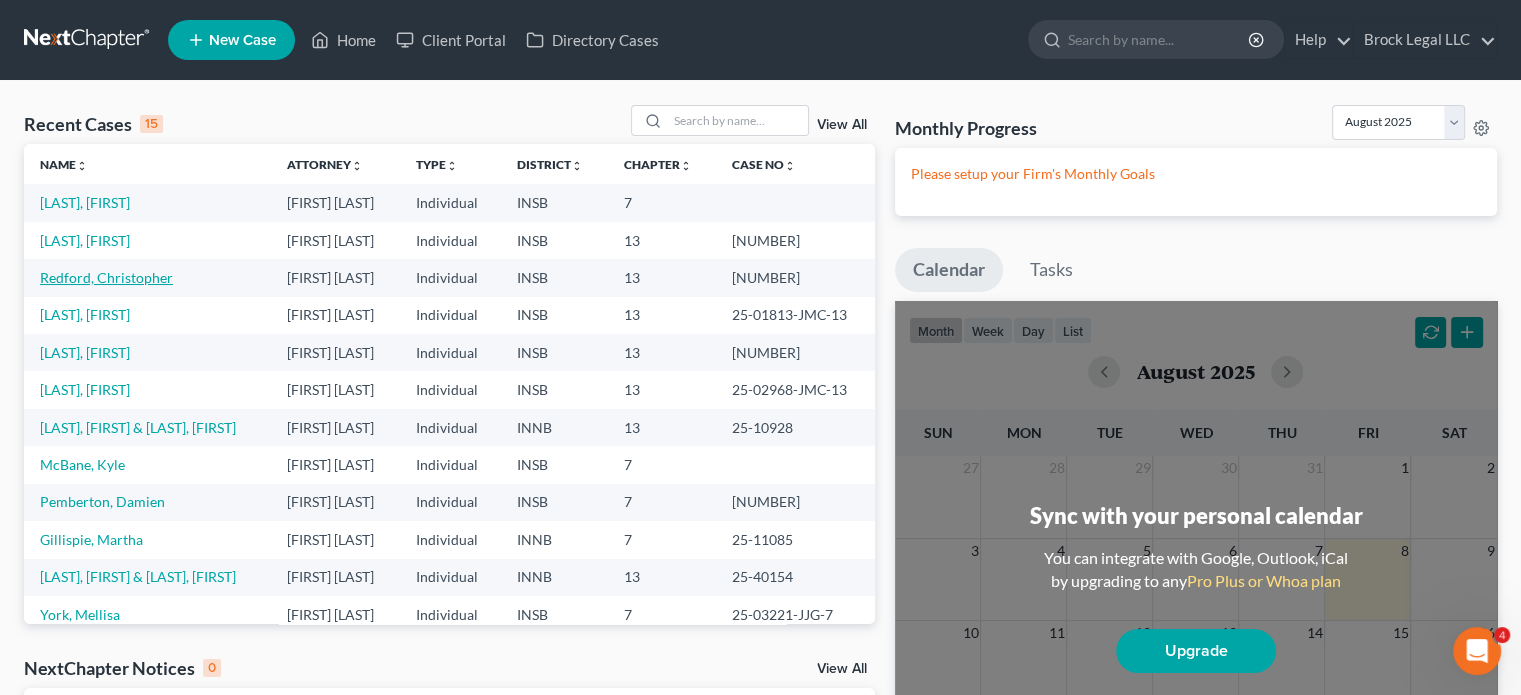 click on "Redford, Christopher" at bounding box center [106, 277] 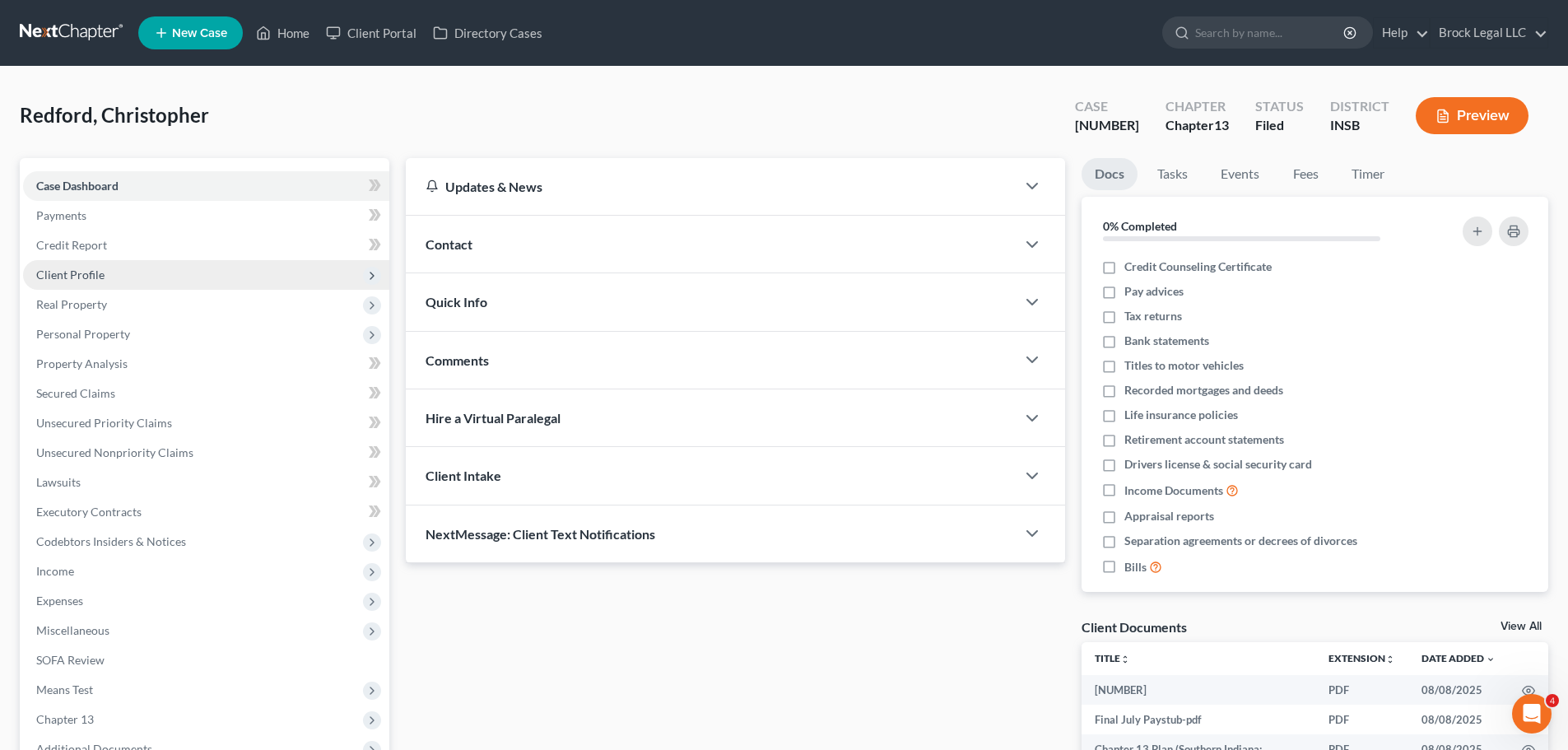 click on "Client Profile" at bounding box center [70, 274] 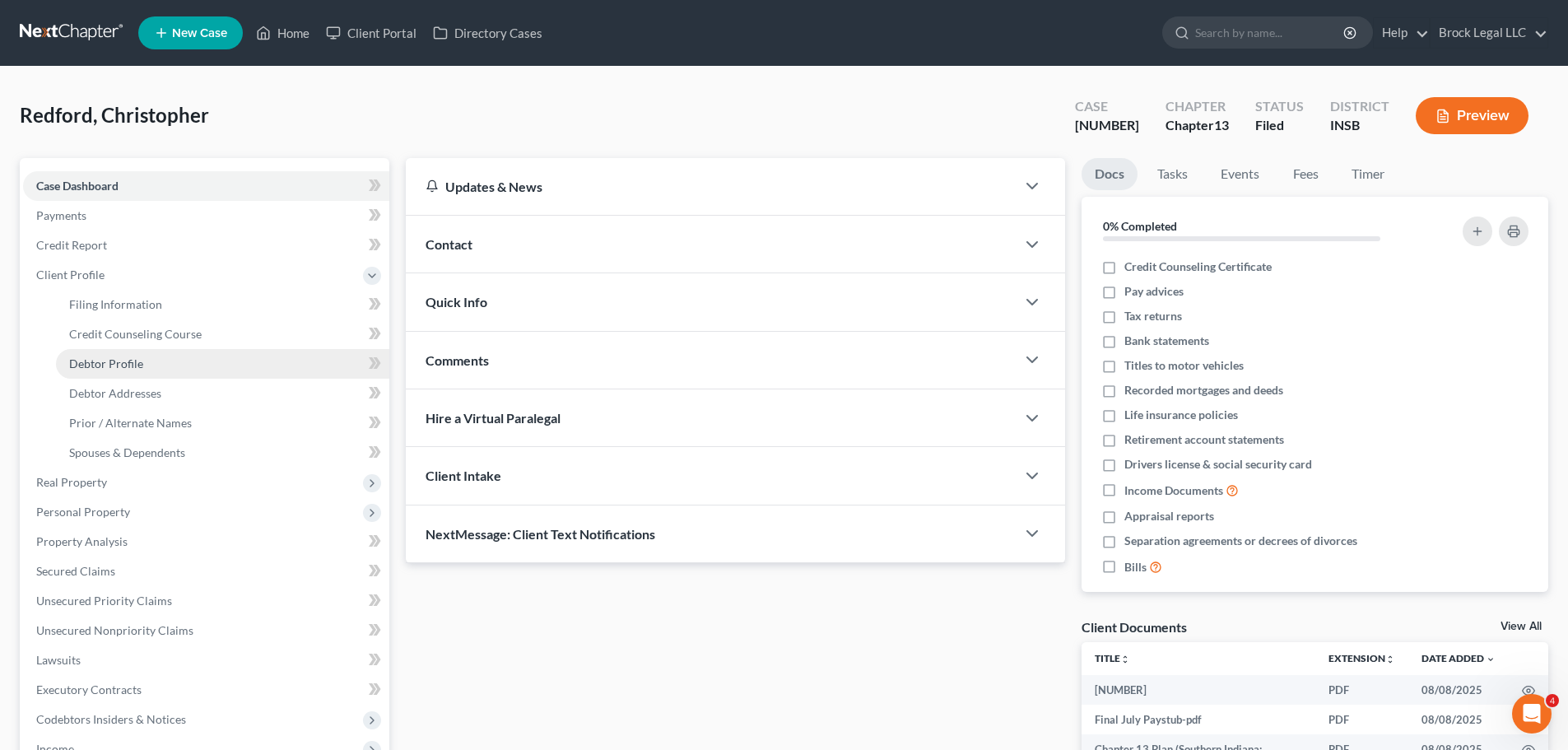 click on "Debtor Profile" at bounding box center (106, 363) 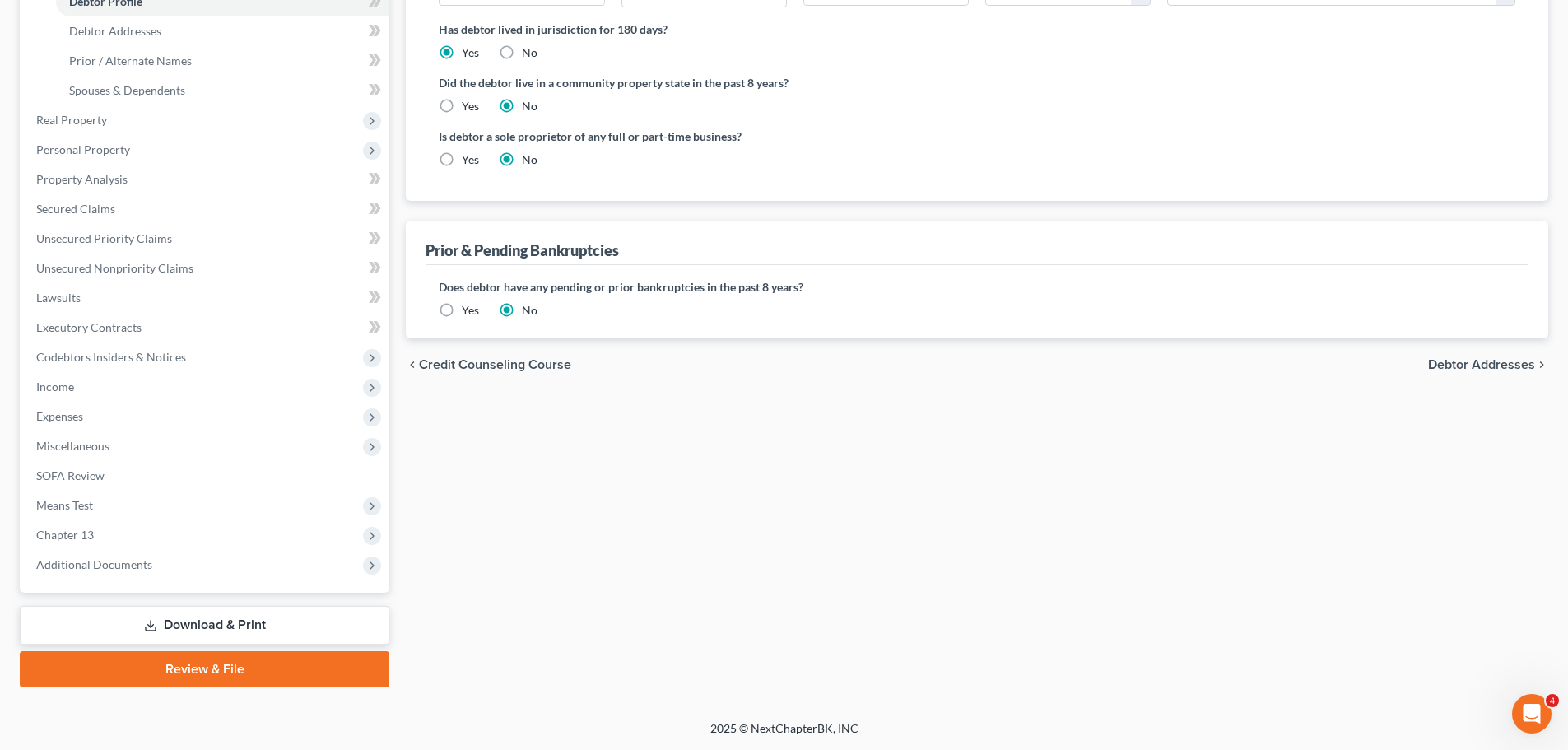 scroll, scrollTop: 0, scrollLeft: 0, axis: both 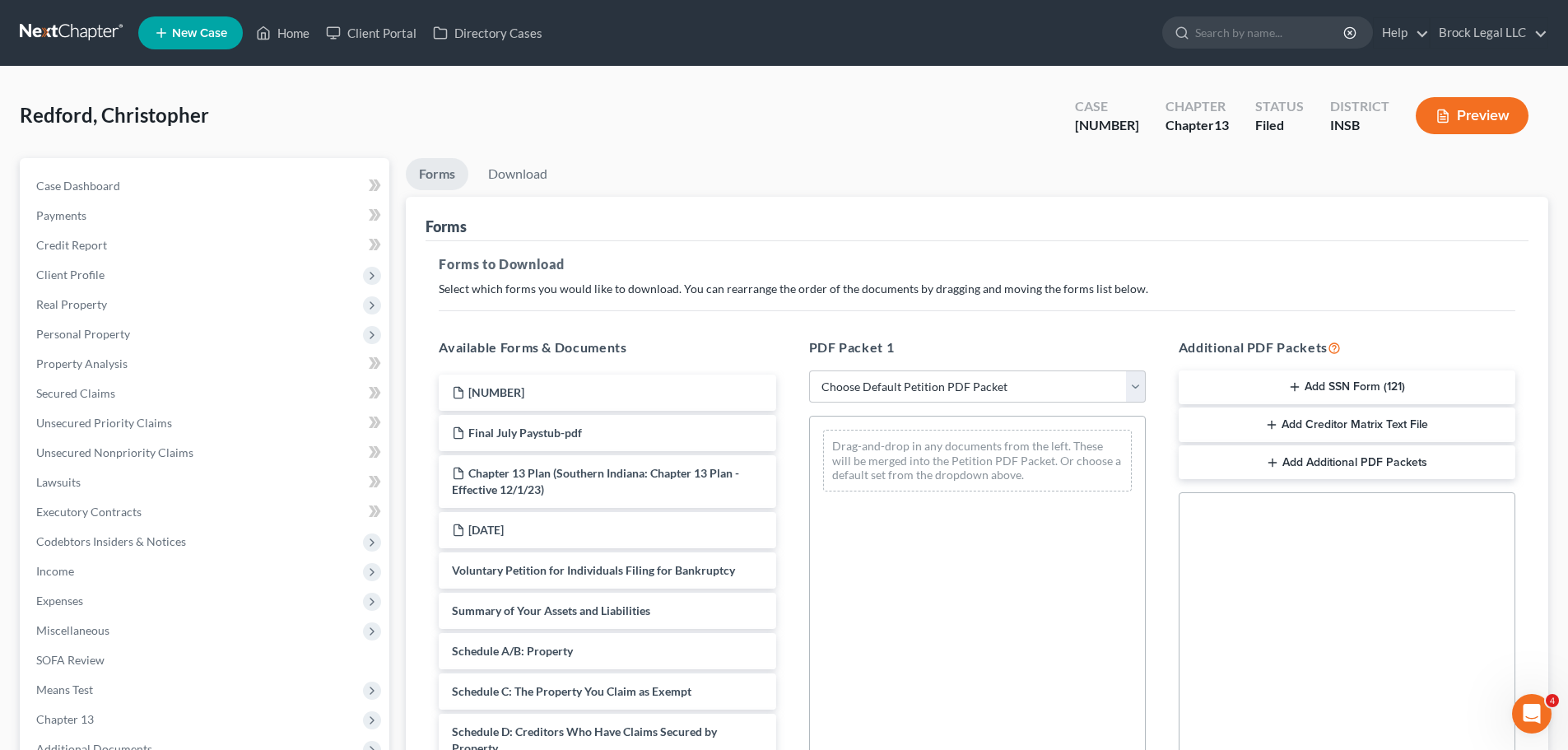click on "Add SSN Form (121)" at bounding box center (1347, 388) 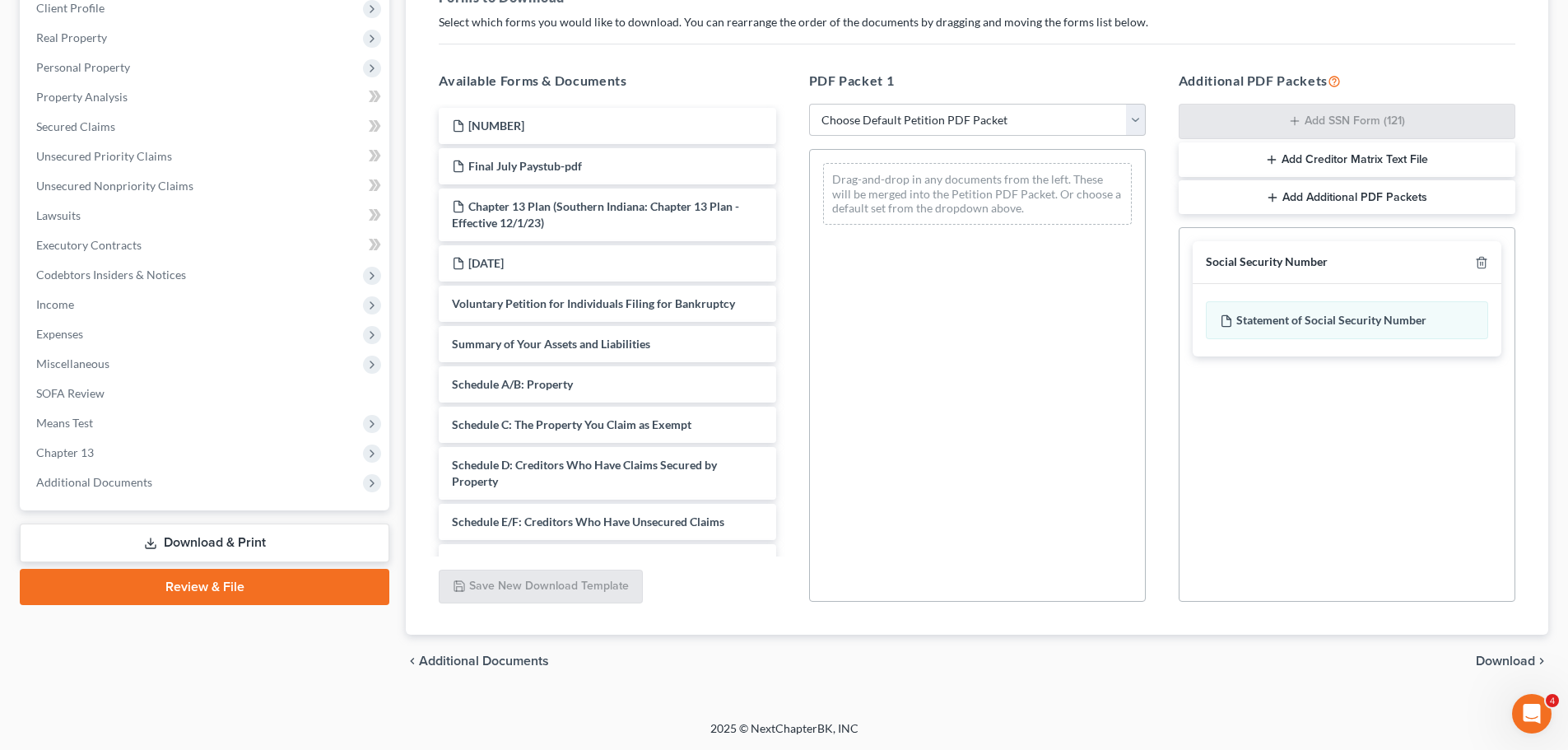 click on "Download" at bounding box center [1505, 661] 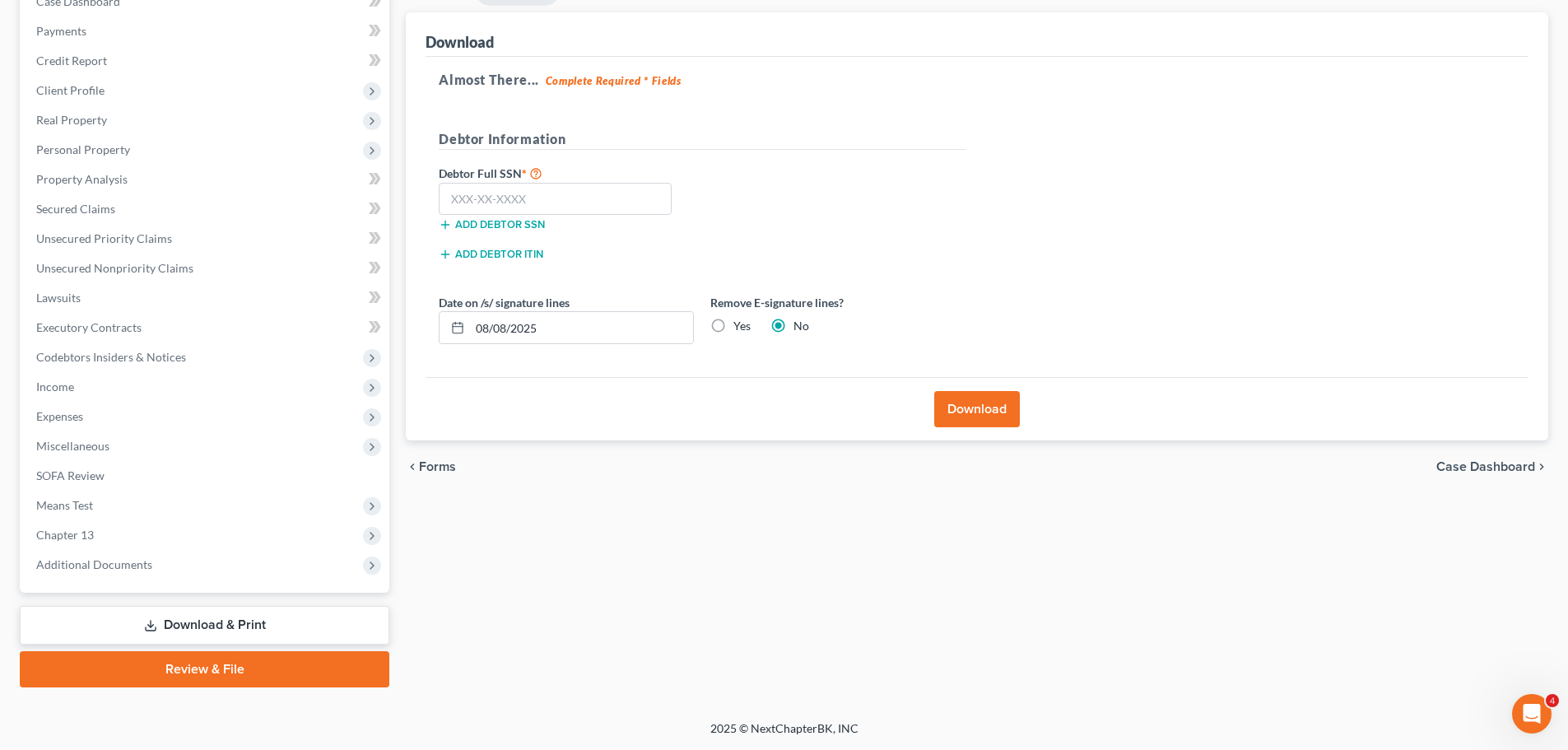 scroll, scrollTop: 184, scrollLeft: 0, axis: vertical 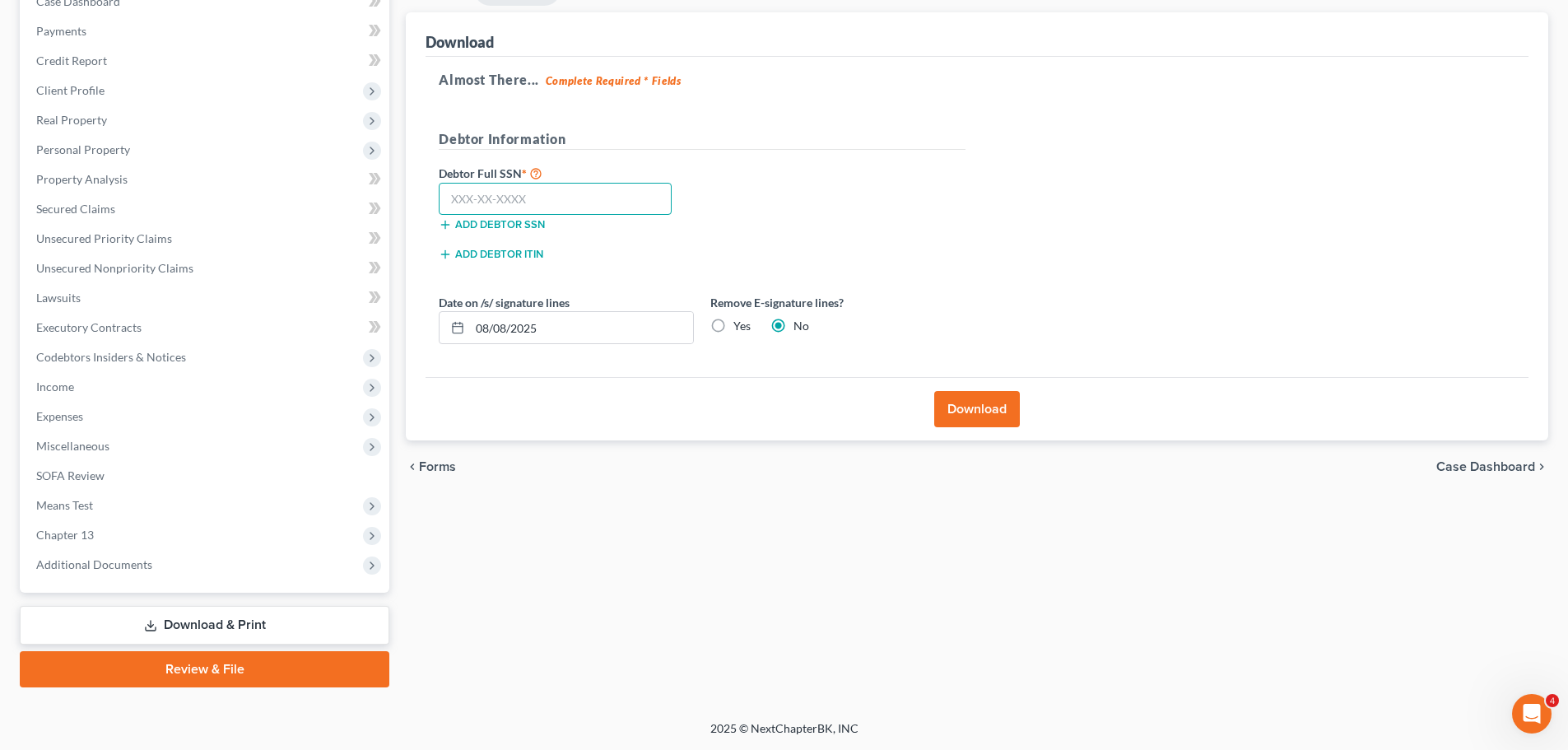 click at bounding box center [555, 199] 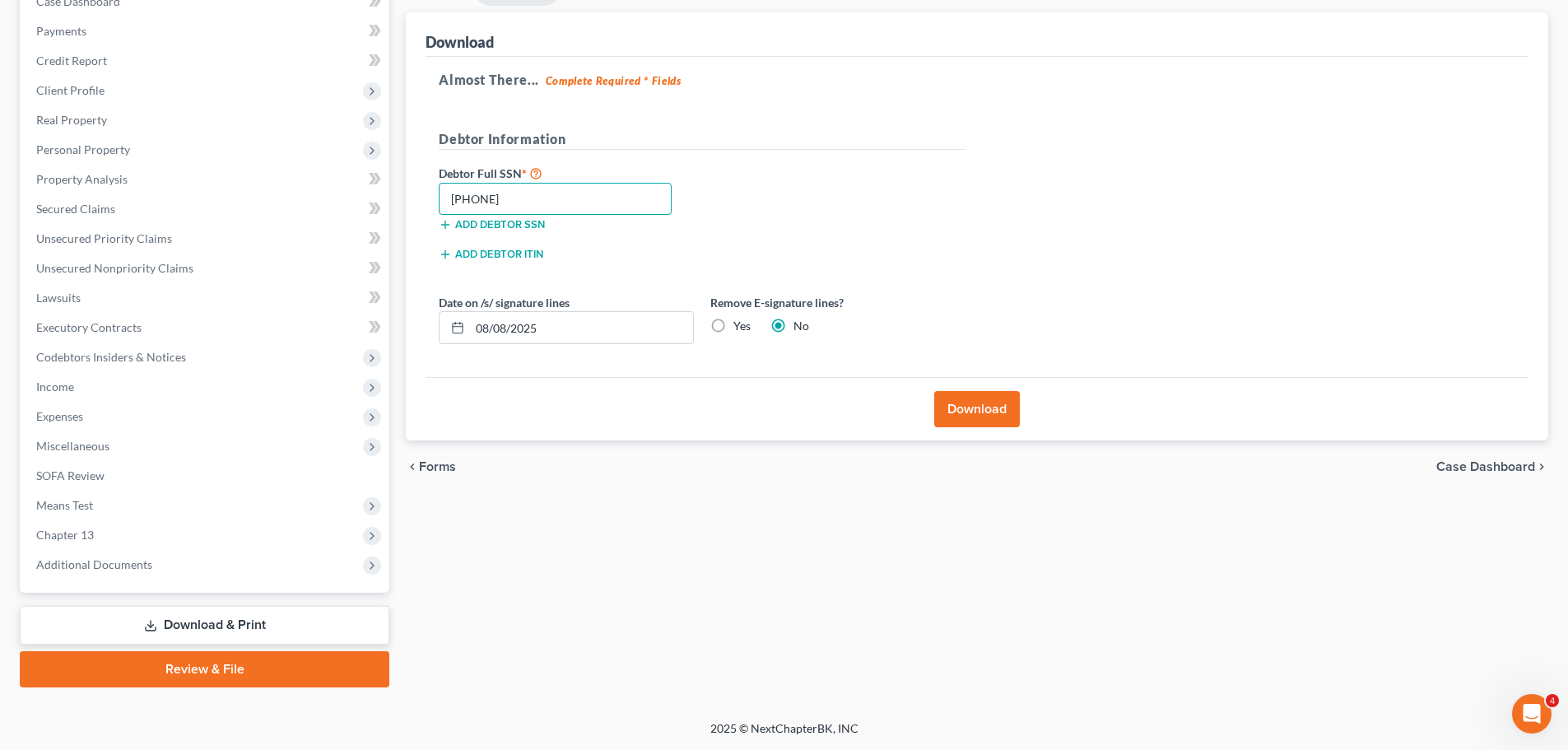 type on "[PHONE]" 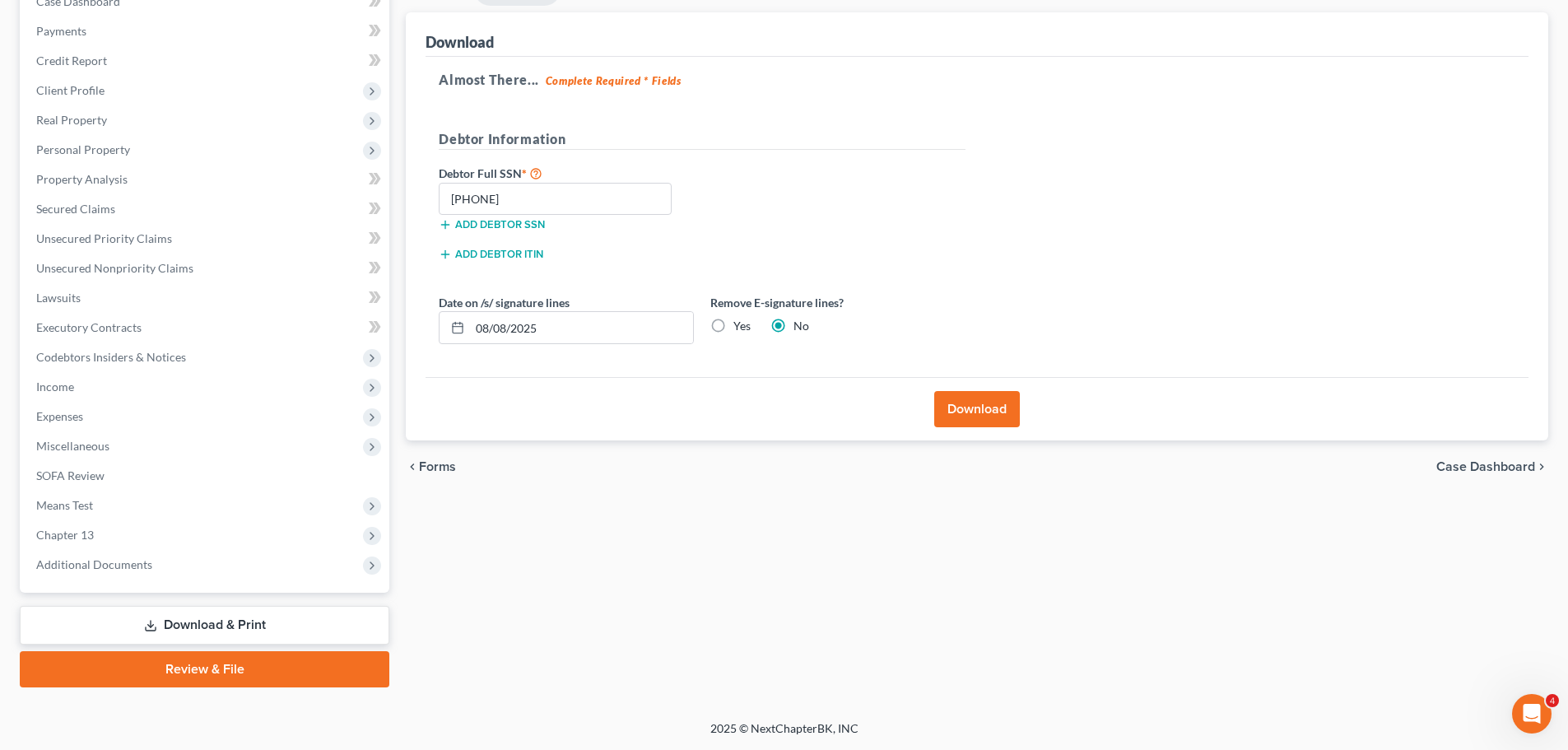 click on "Download" at bounding box center (977, 409) 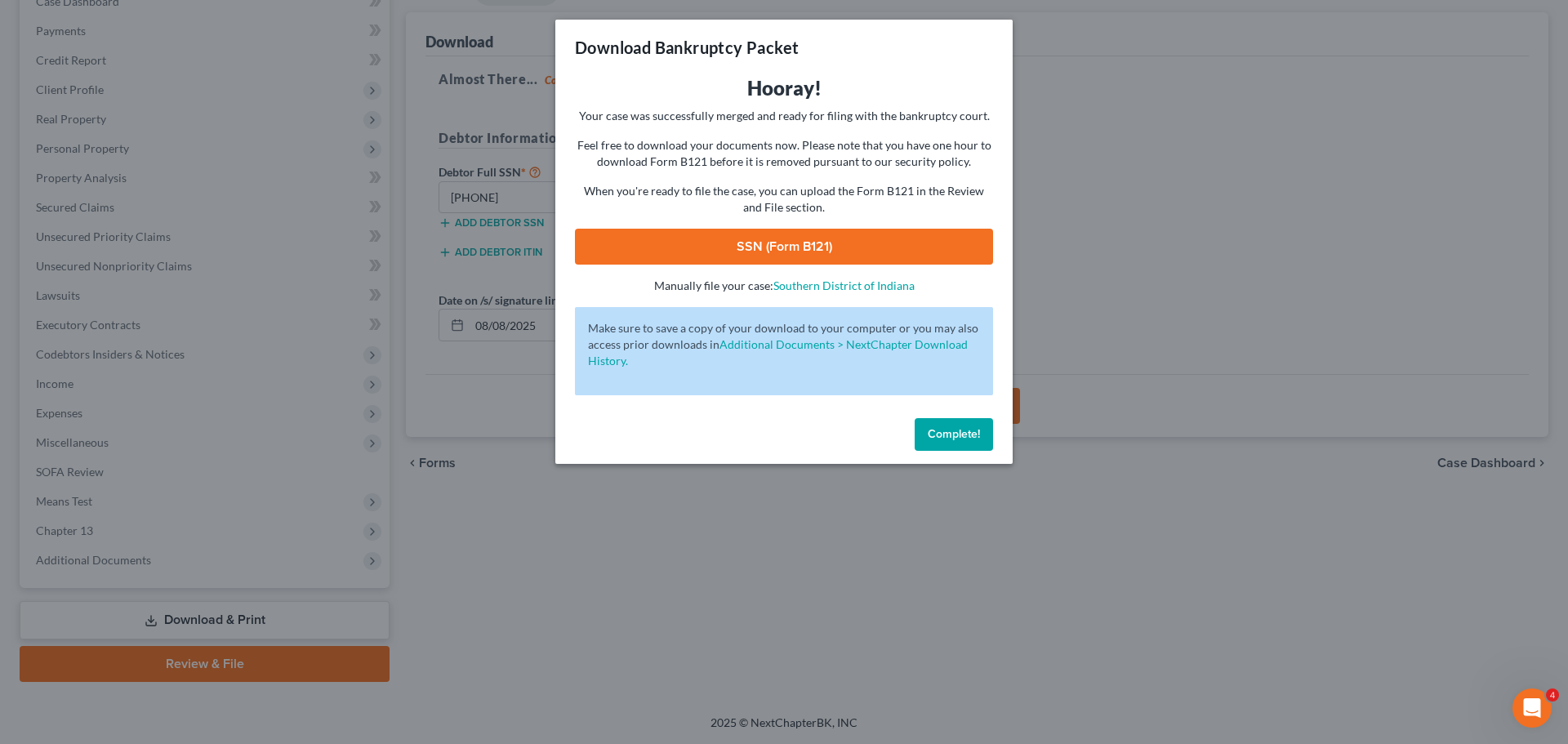 click on "SSN (Form B121)" at bounding box center (784, 247) 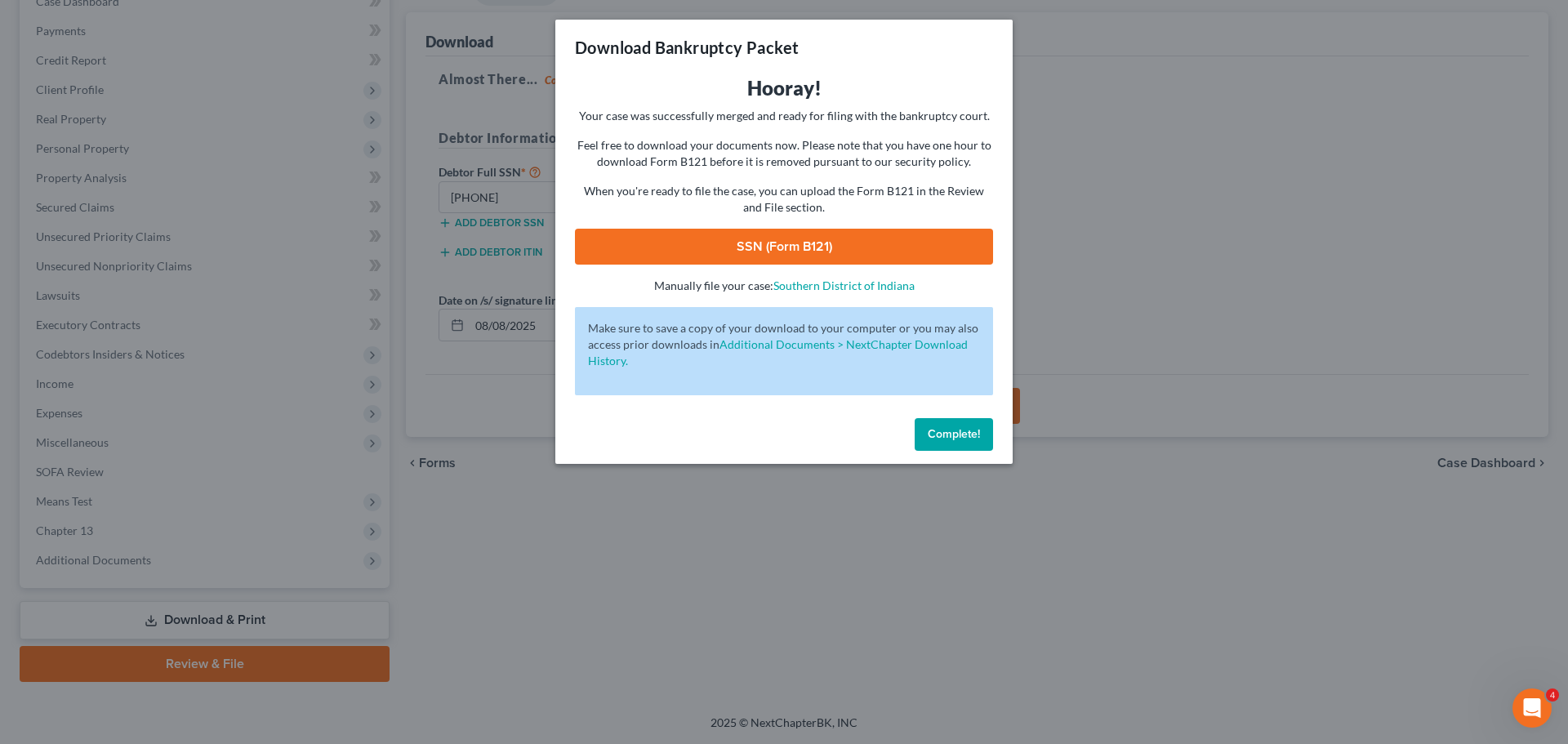 click on "Complete!" at bounding box center (954, 434) 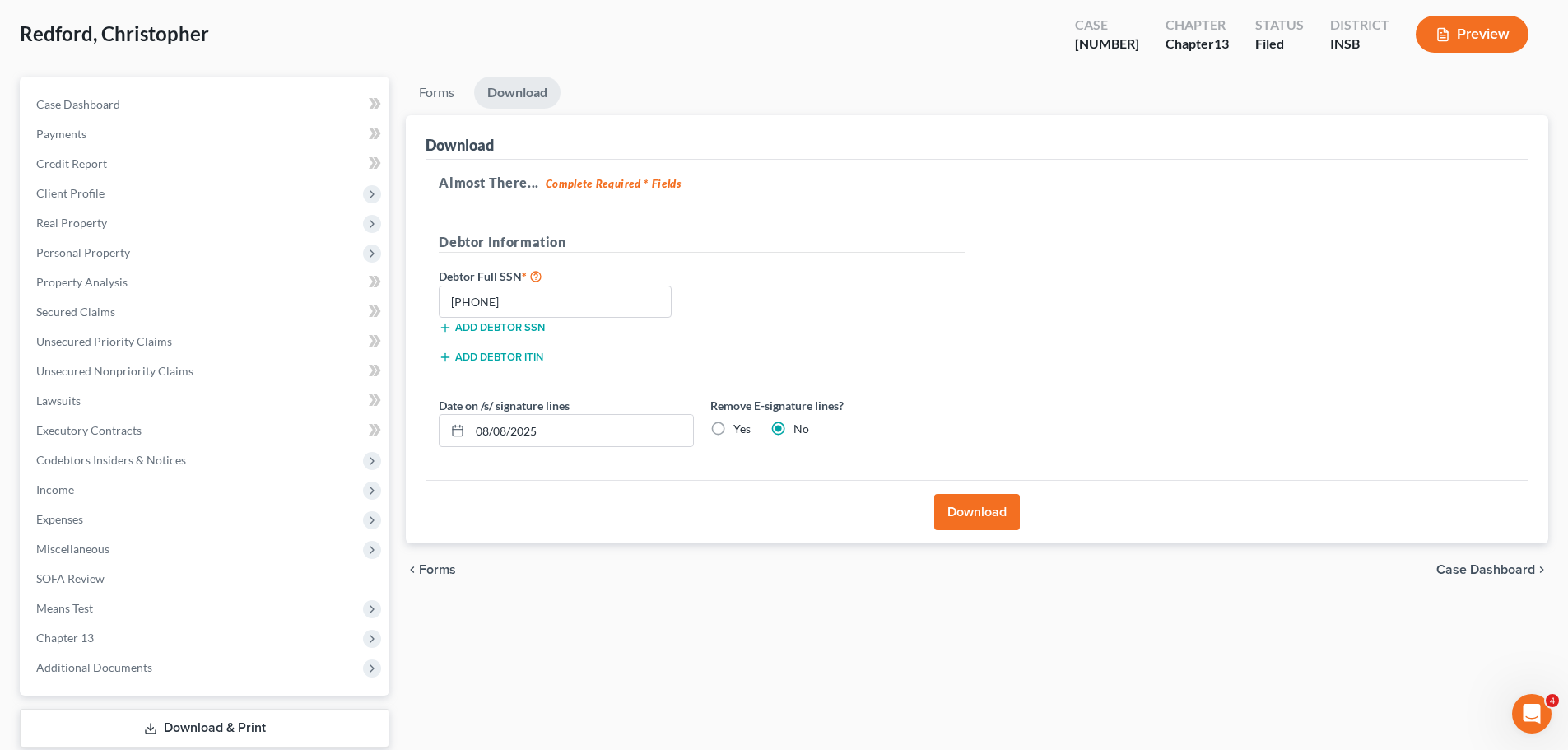 scroll, scrollTop: 0, scrollLeft: 0, axis: both 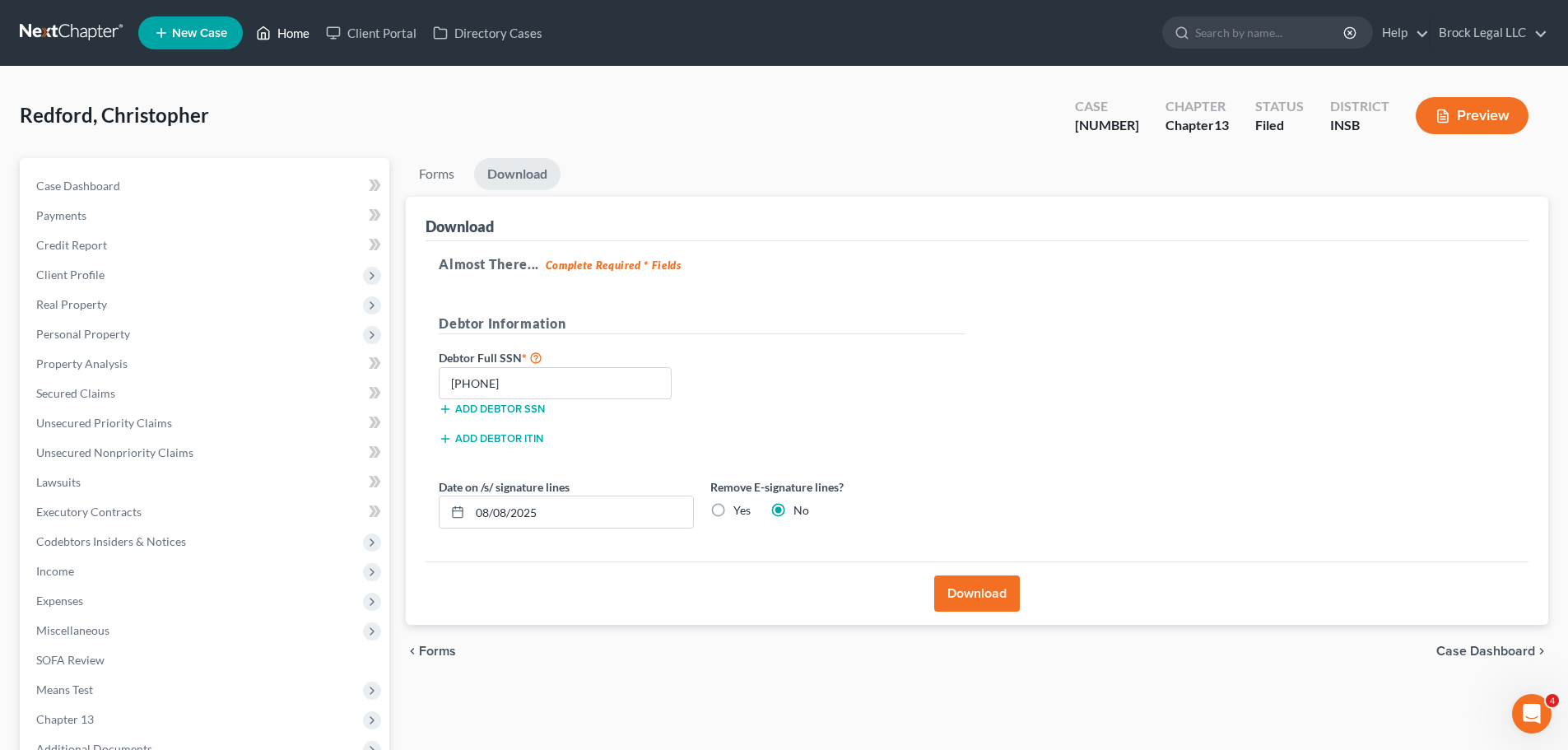 click on "Home" at bounding box center (282, 33) 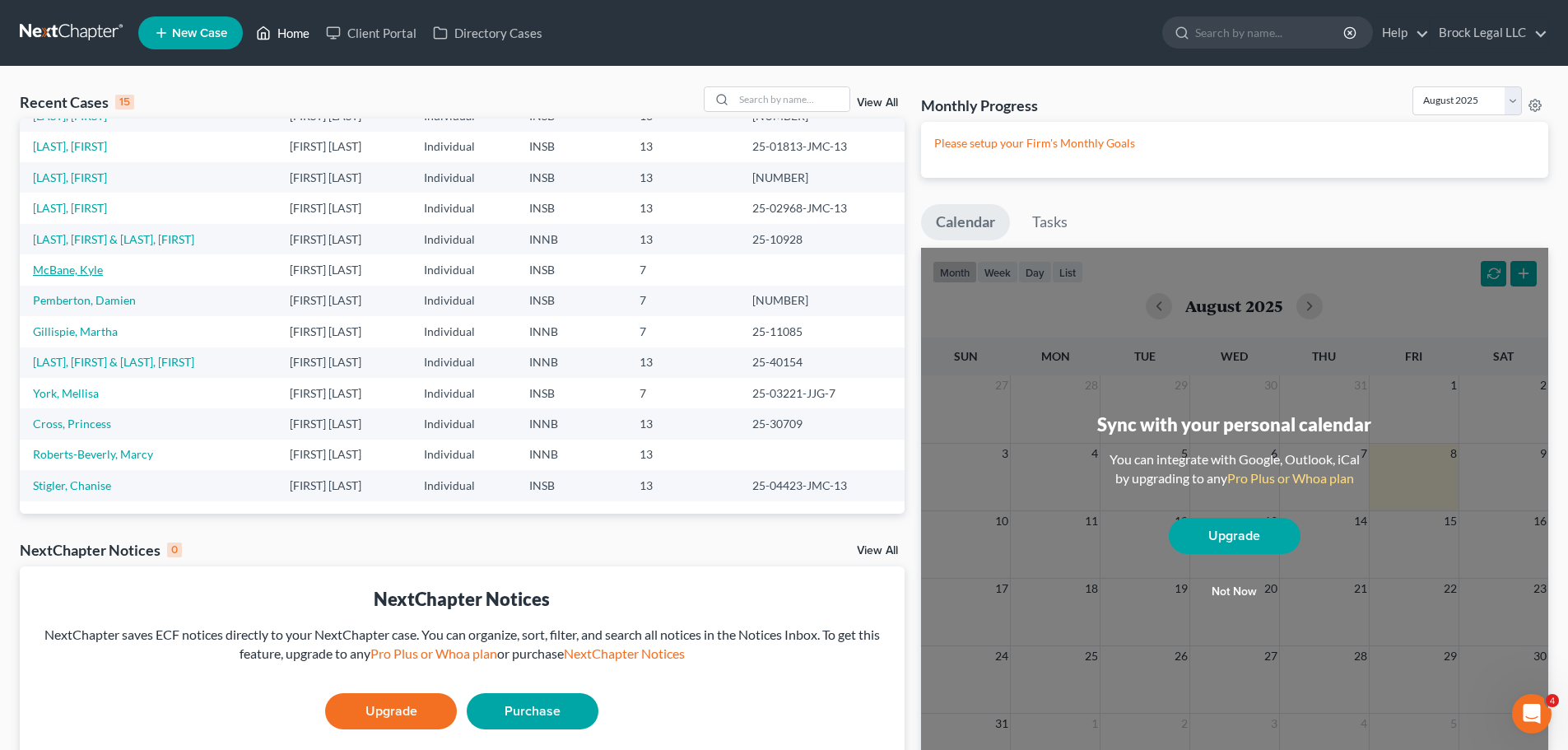 scroll, scrollTop: 0, scrollLeft: 0, axis: both 